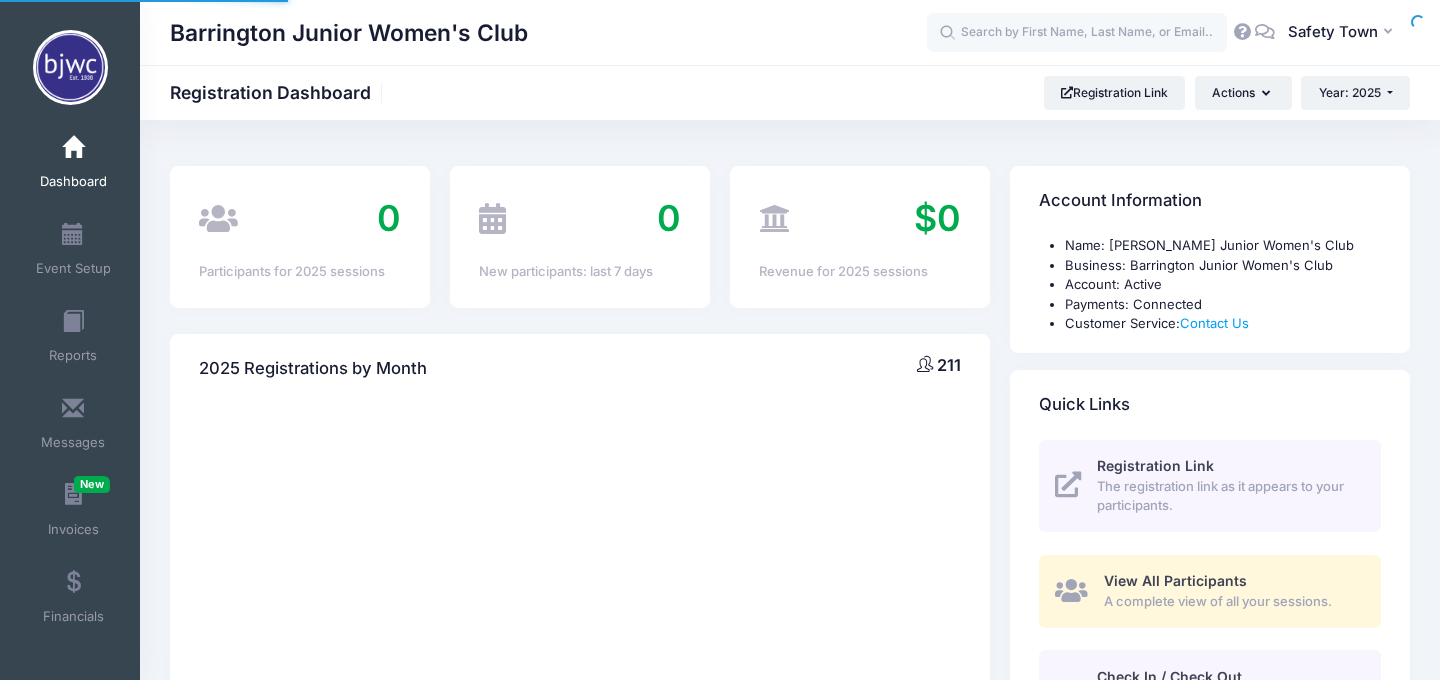 select 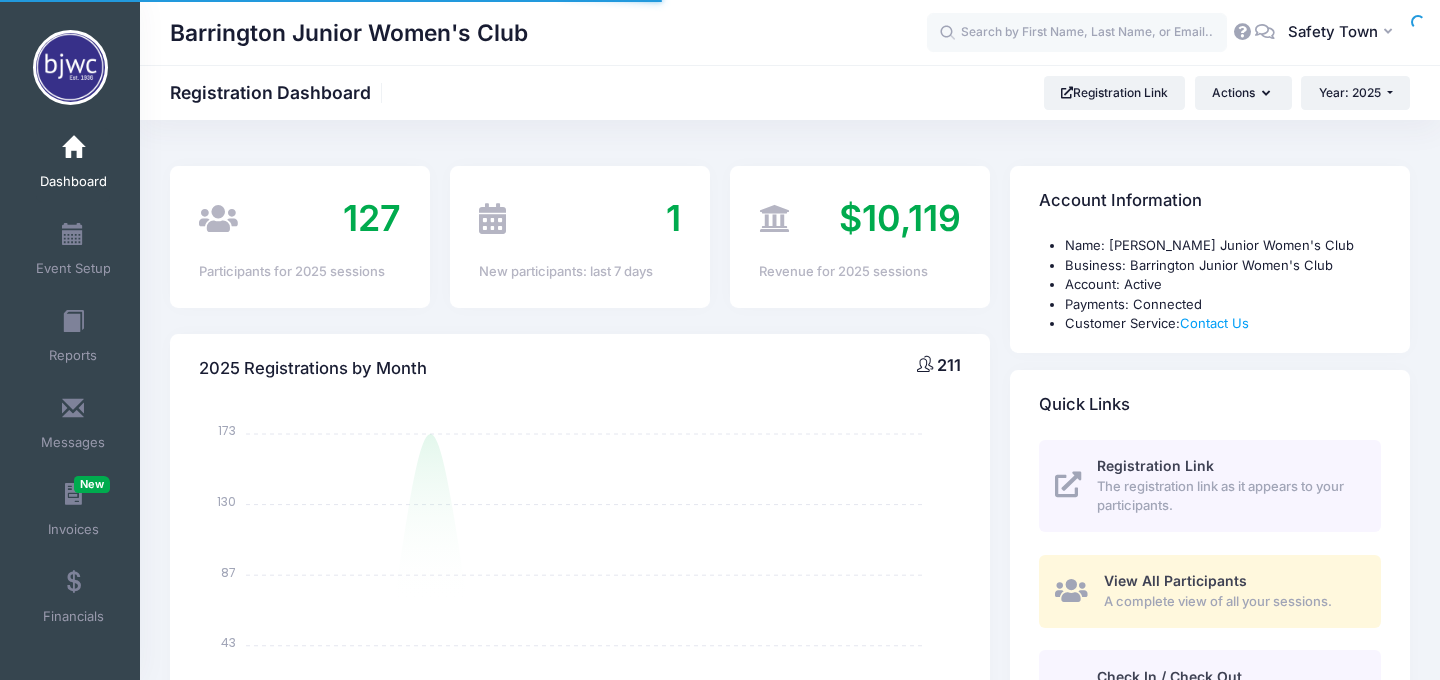 scroll, scrollTop: 0, scrollLeft: 0, axis: both 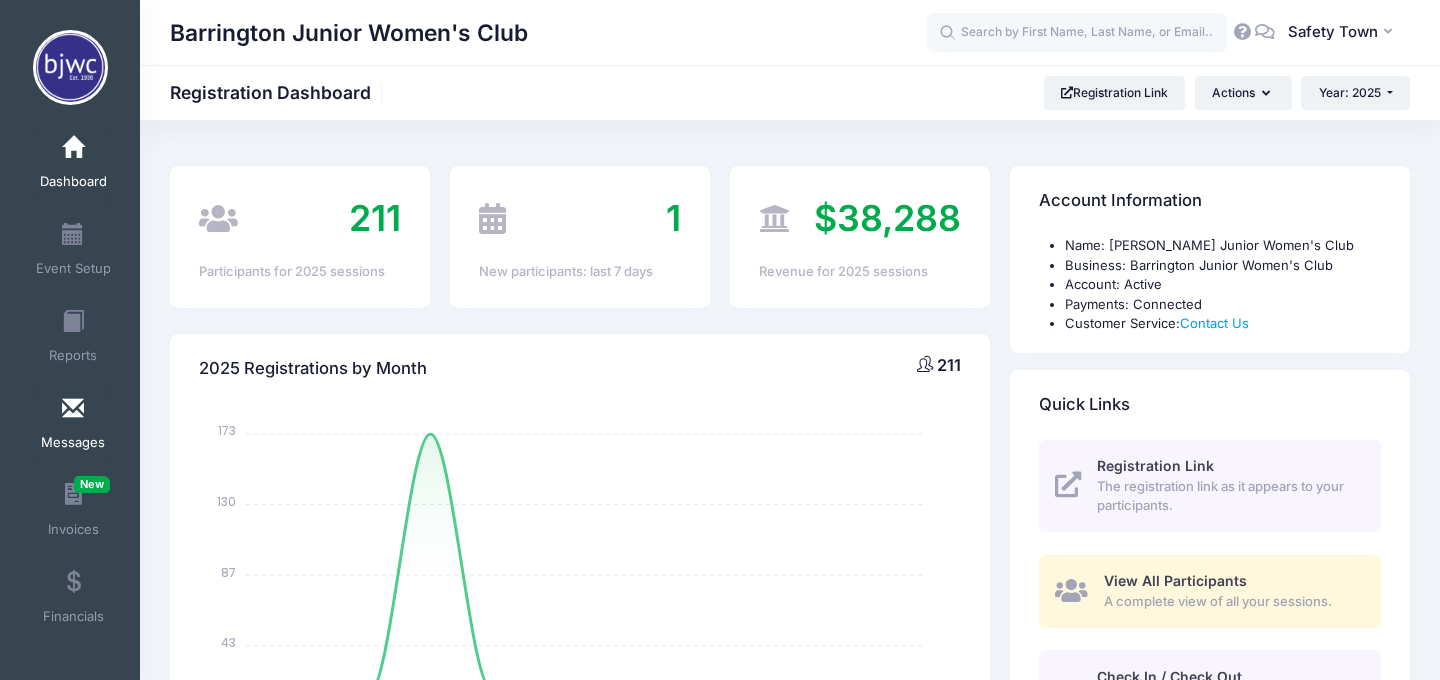 click at bounding box center [73, 409] 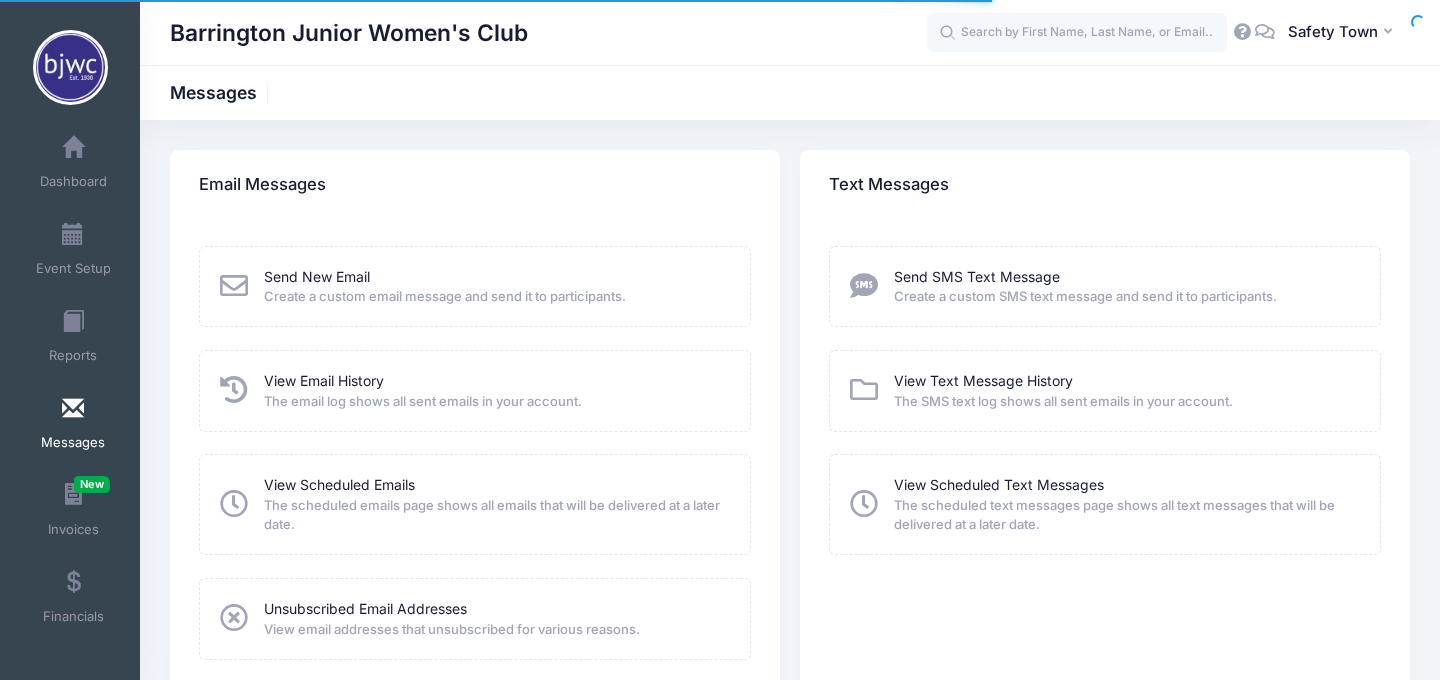scroll, scrollTop: 0, scrollLeft: 0, axis: both 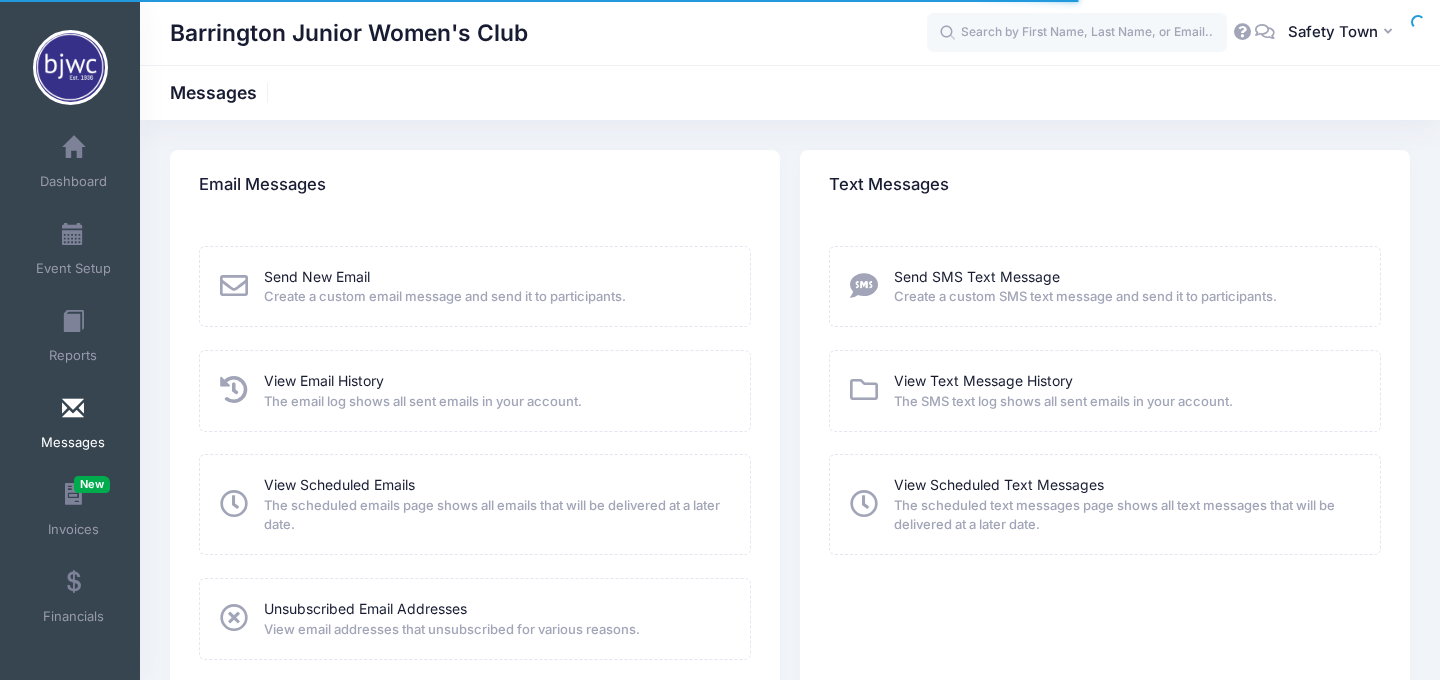 click on "Send New Email Create a custom email message and send it to participants." at bounding box center (445, 287) 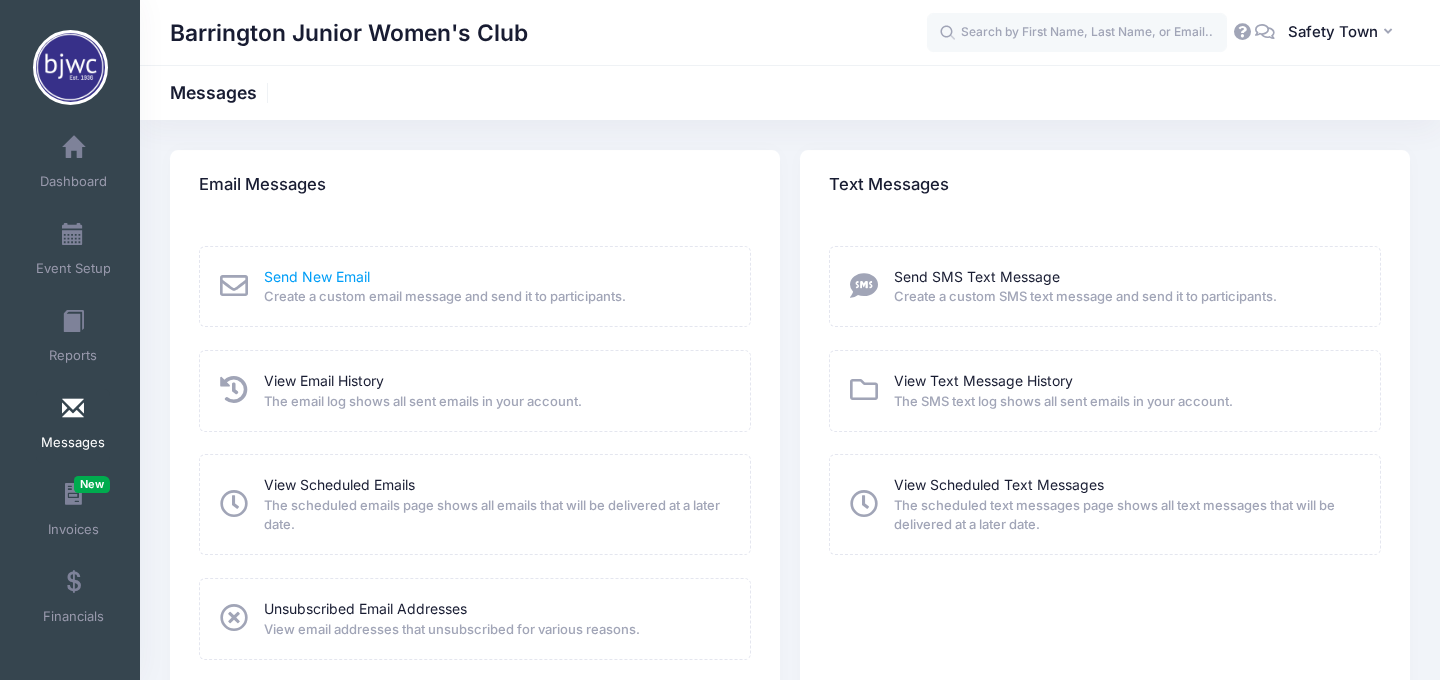 click on "Send New Email" at bounding box center [317, 276] 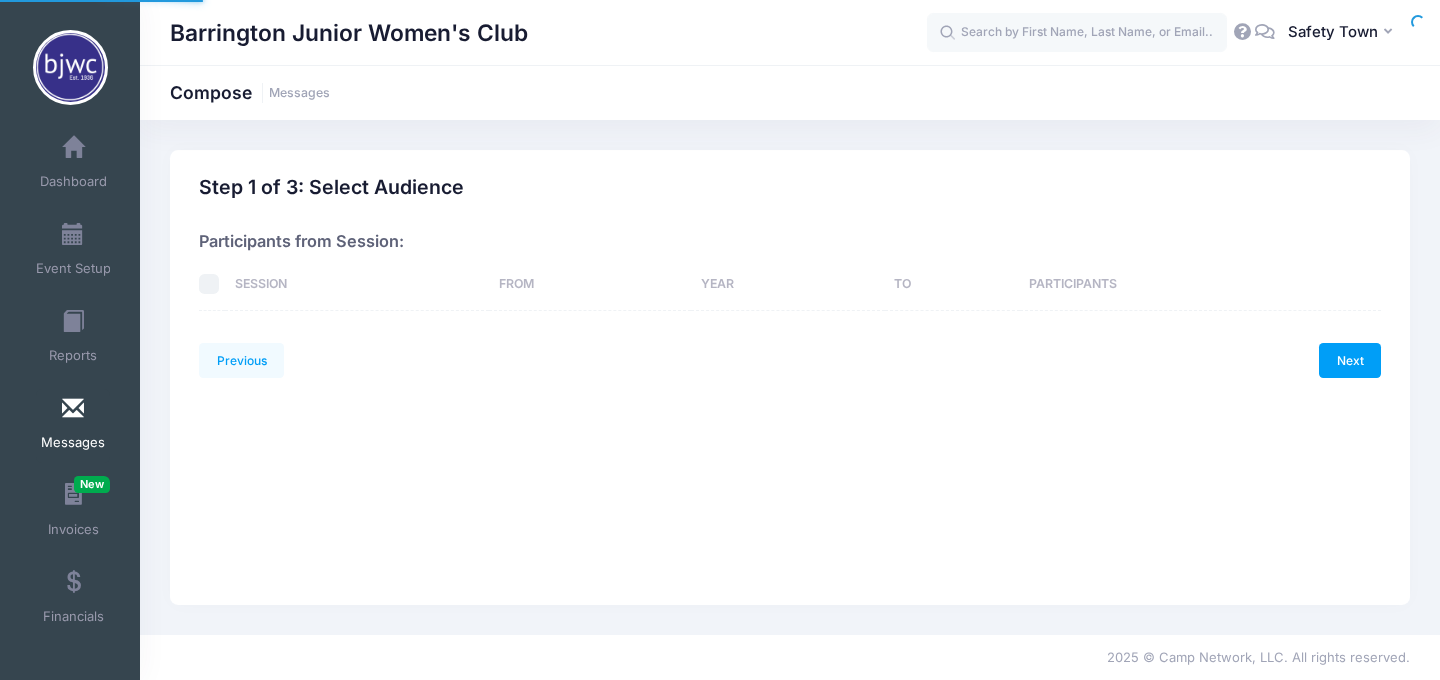 scroll, scrollTop: 0, scrollLeft: 0, axis: both 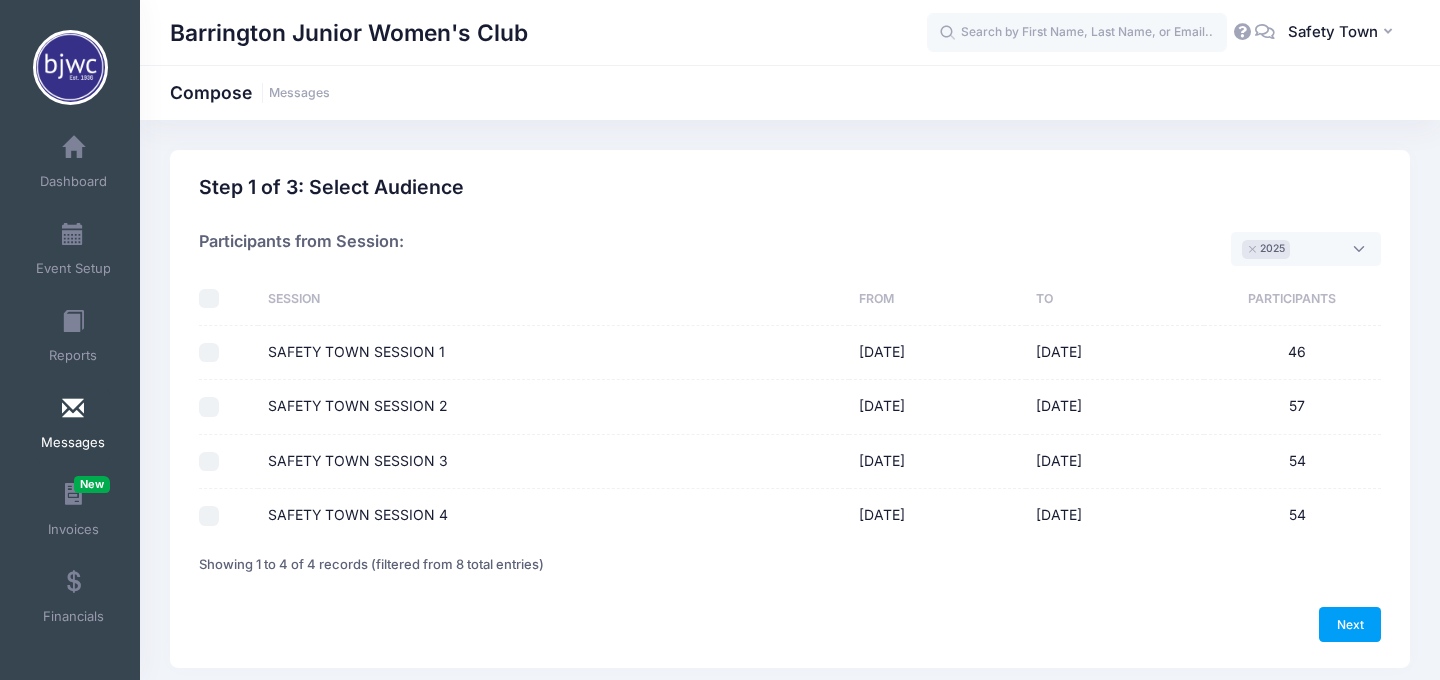 click on "SAFETY TOWN SESSION 2" at bounding box center [358, 406] 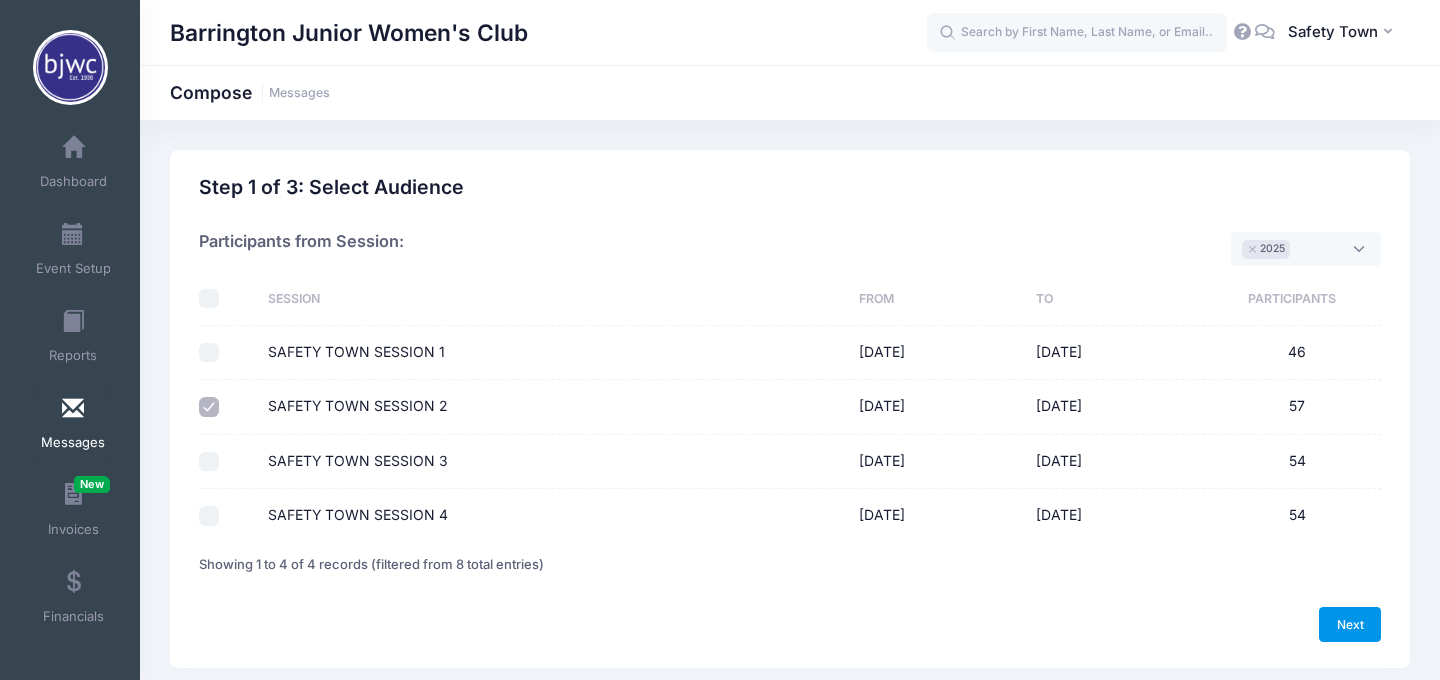 click on "Next" at bounding box center [1350, 624] 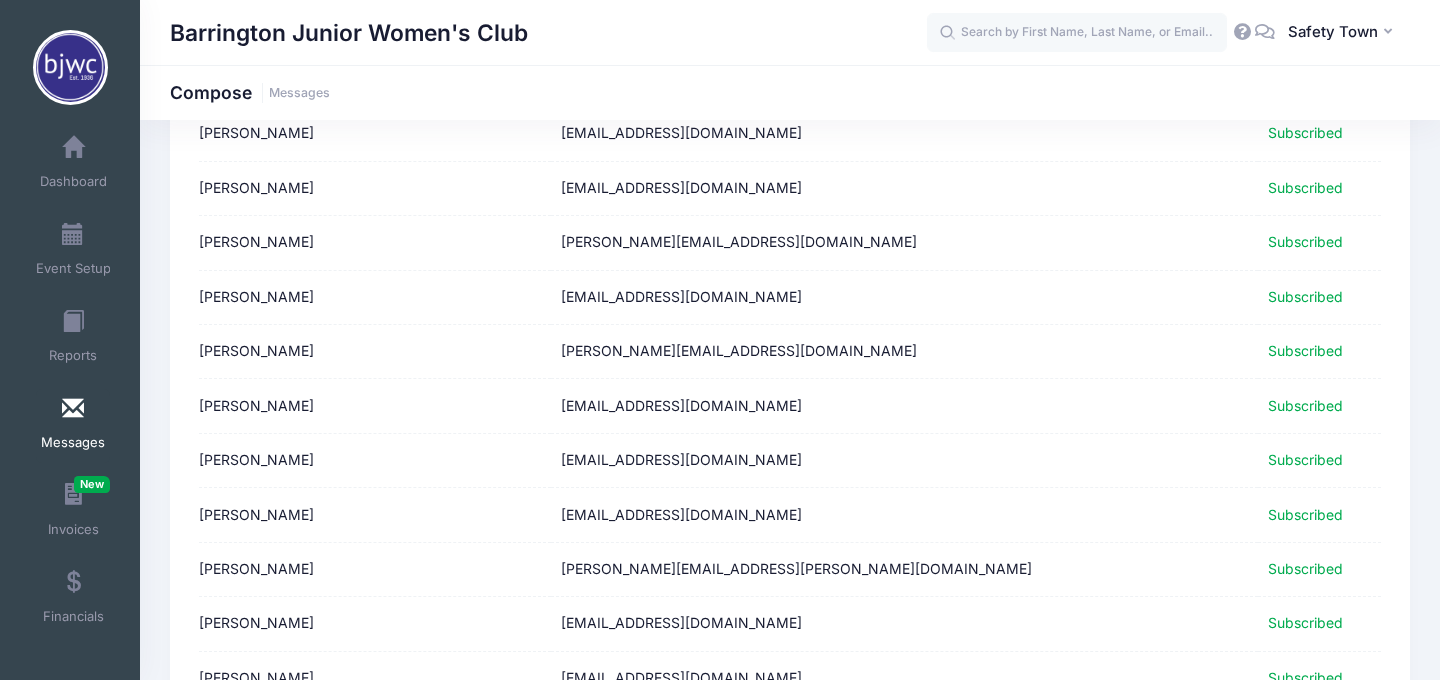 scroll, scrollTop: 2558, scrollLeft: 0, axis: vertical 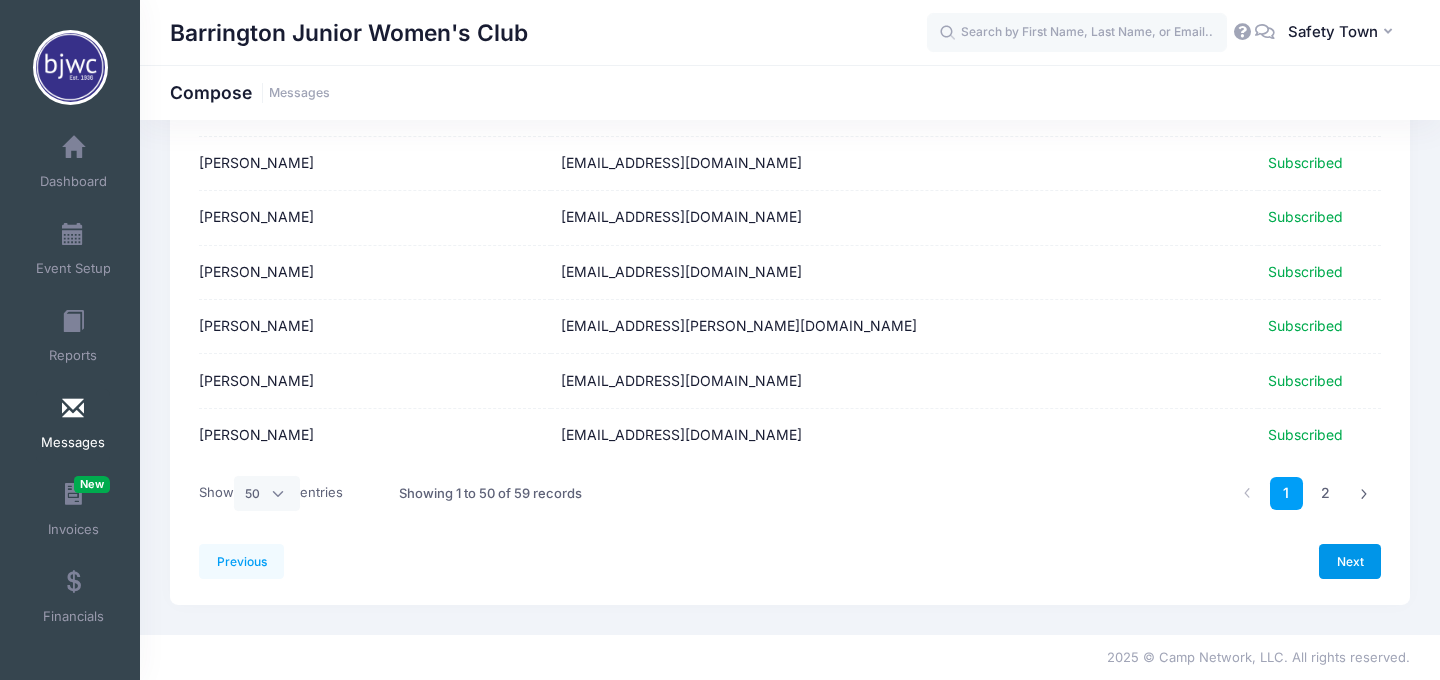 click on "Next" at bounding box center [1350, 561] 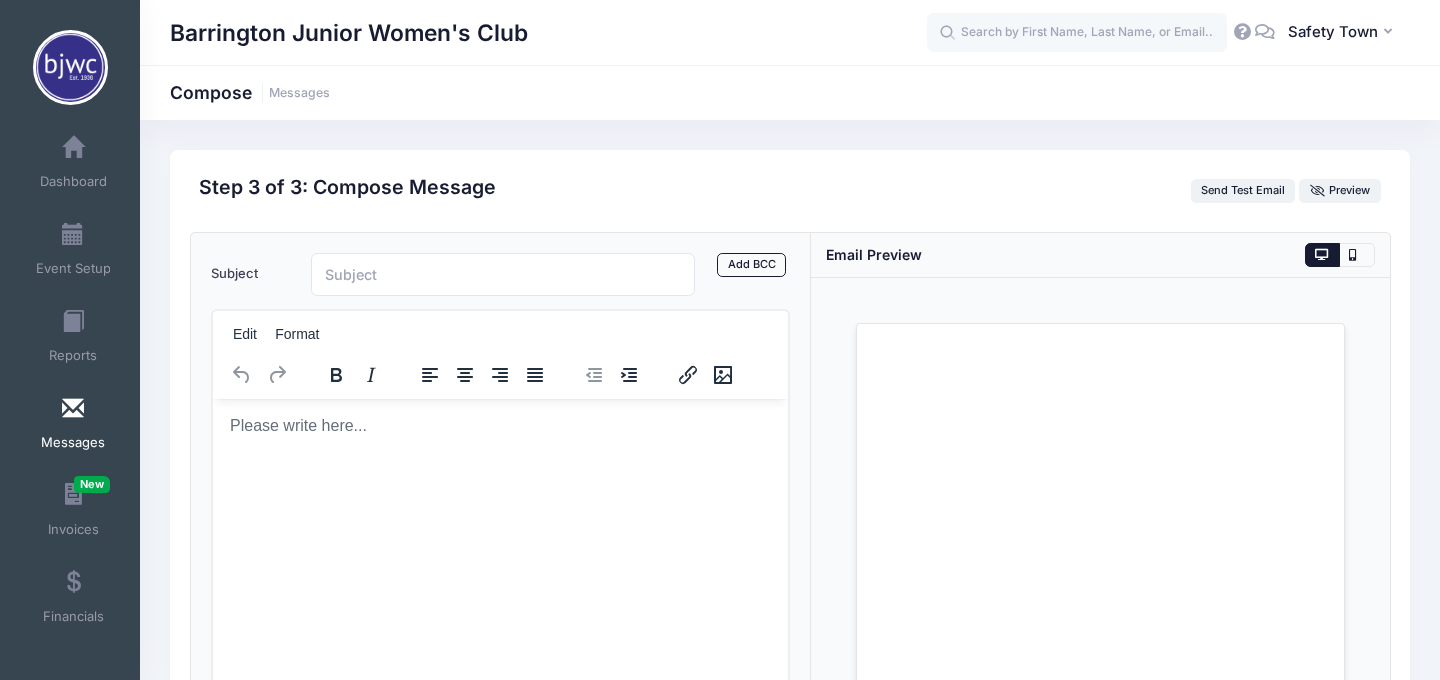 scroll, scrollTop: 0, scrollLeft: 0, axis: both 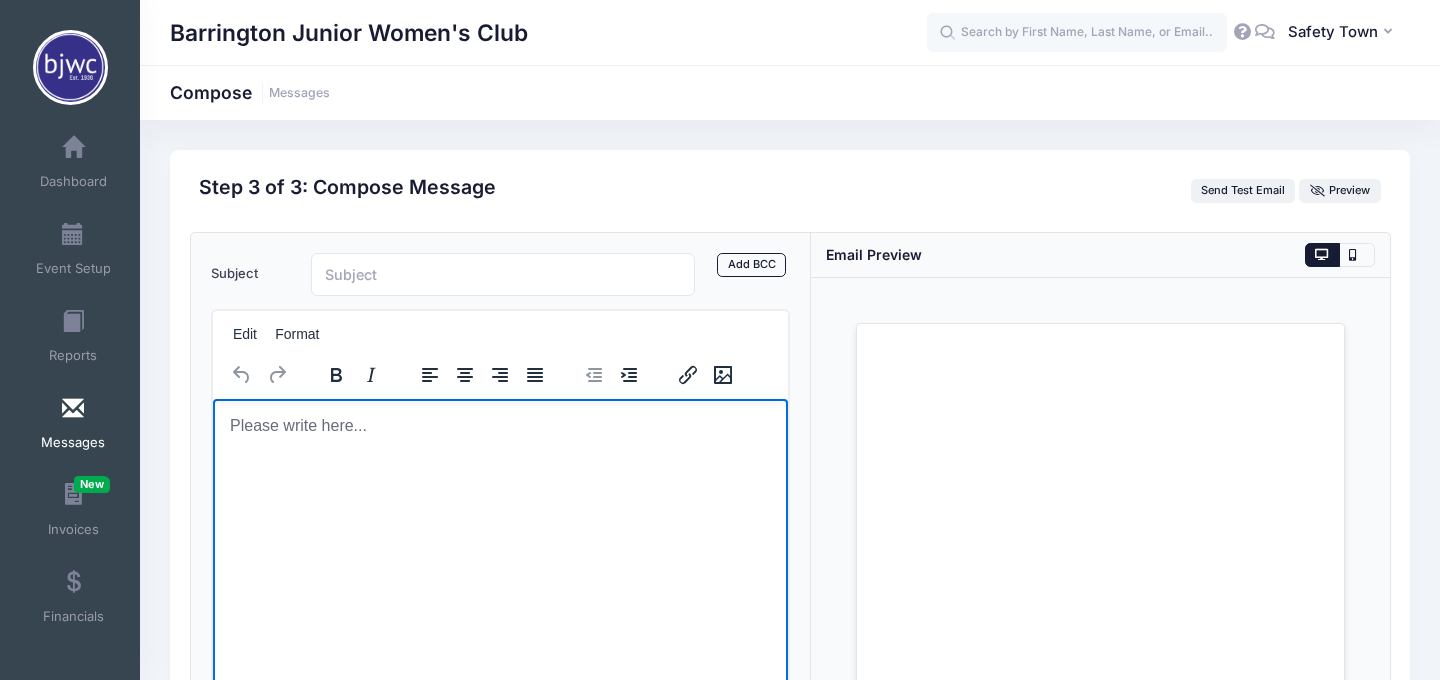 click at bounding box center [499, 425] 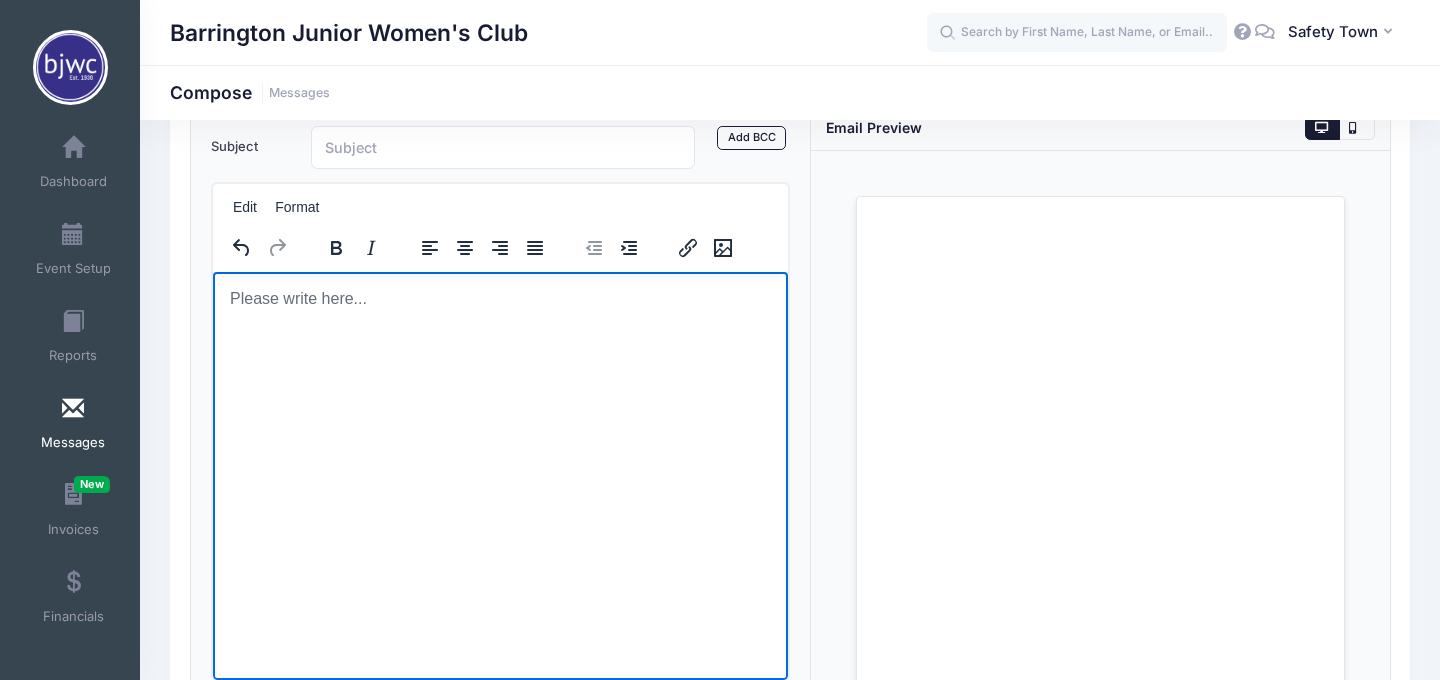 scroll, scrollTop: 707, scrollLeft: 0, axis: vertical 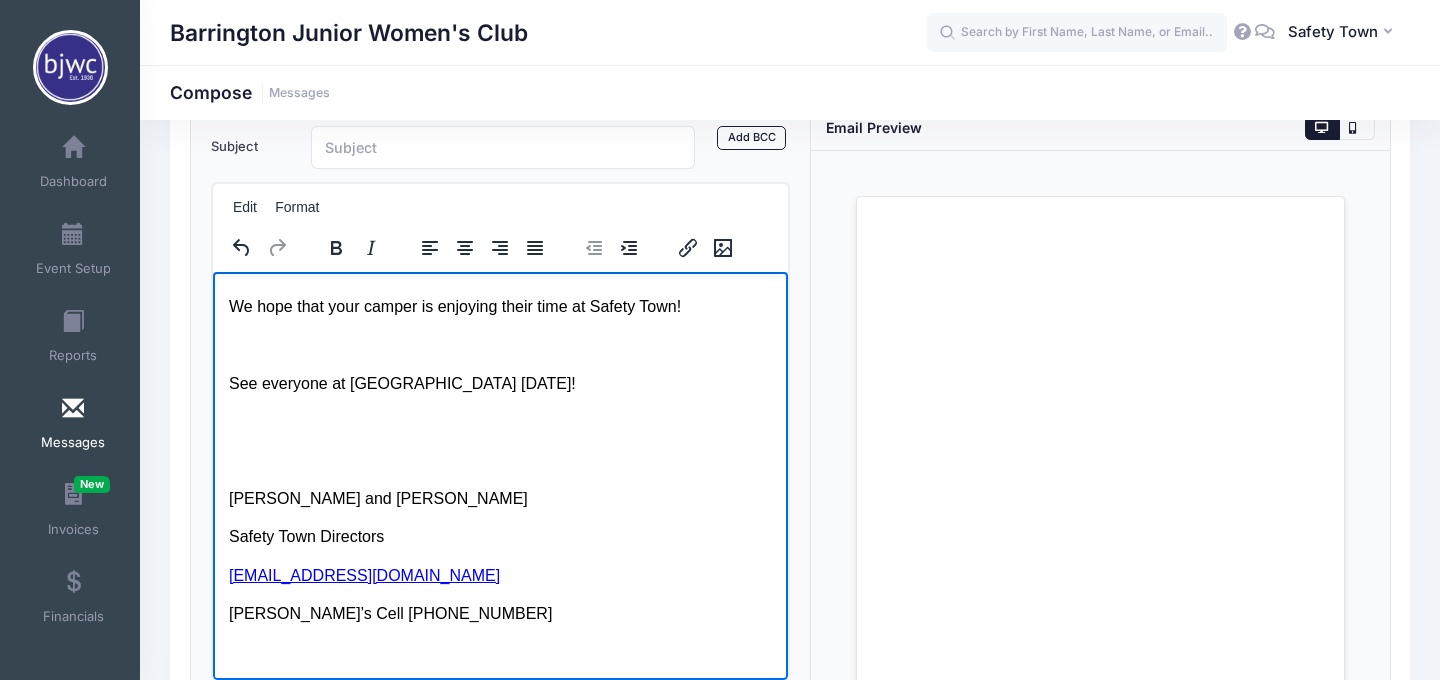 click at bounding box center [499, 421] 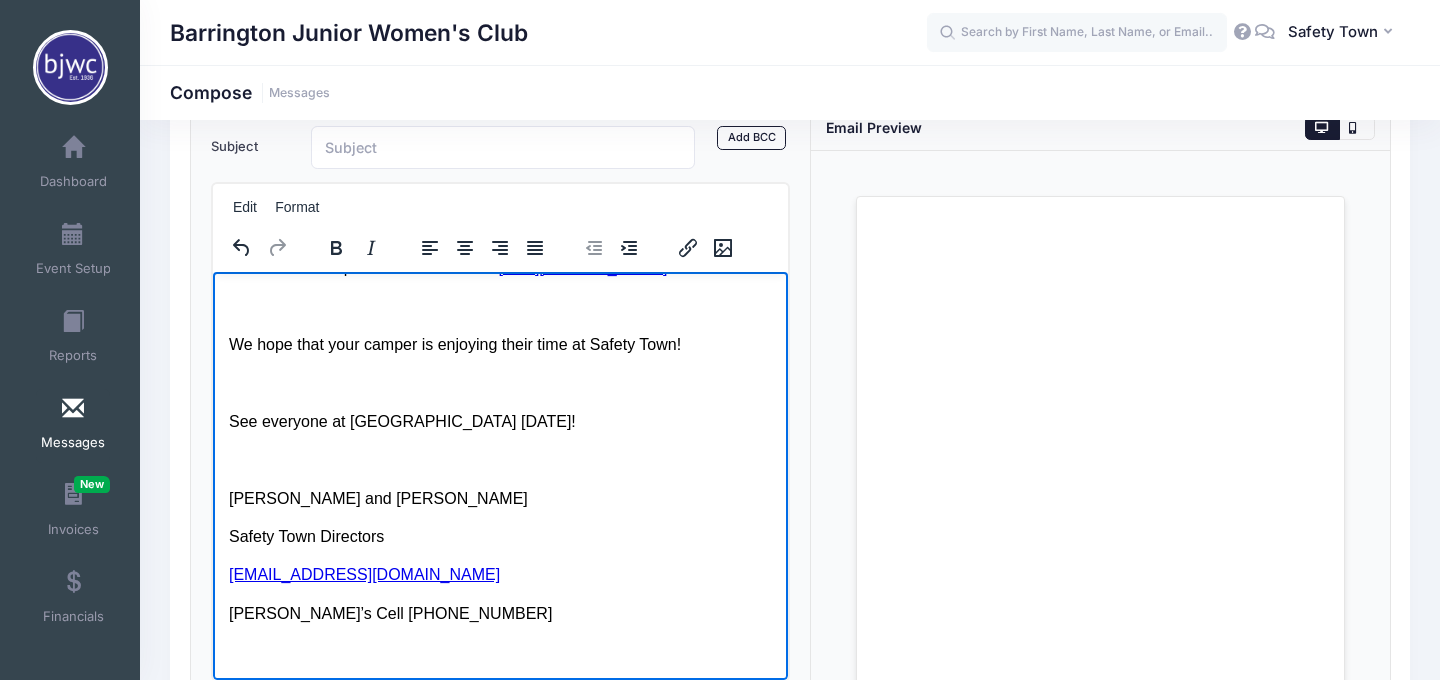 click at bounding box center (499, 306) 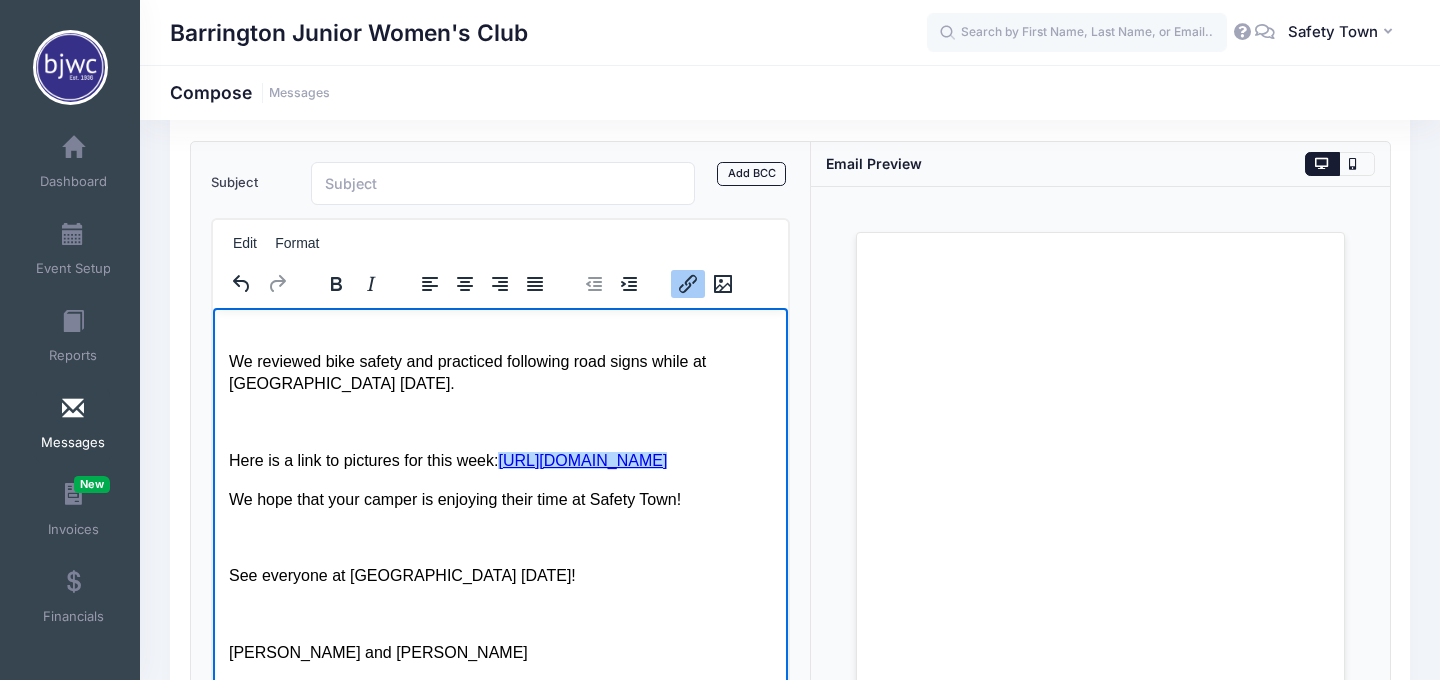 scroll, scrollTop: 503, scrollLeft: 0, axis: vertical 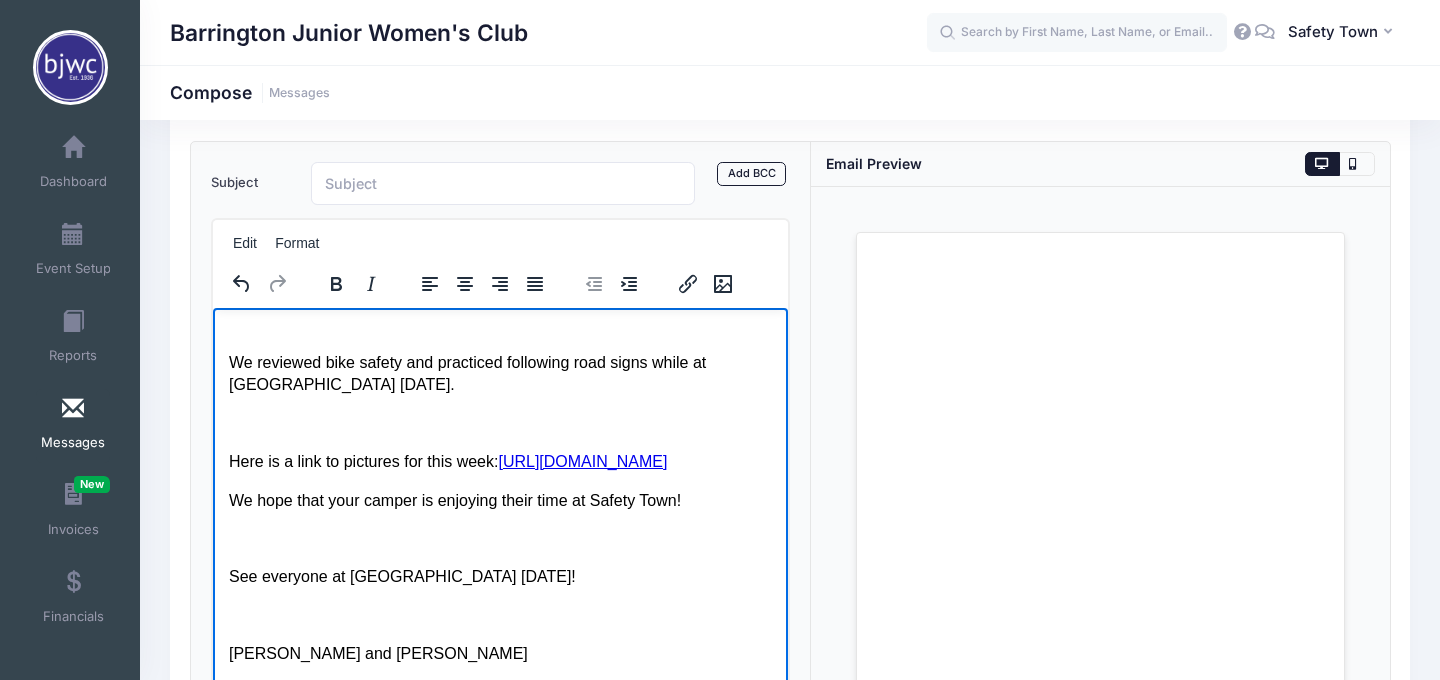 drag, startPoint x: 695, startPoint y: 551, endPoint x: 190, endPoint y: 544, distance: 505.04852 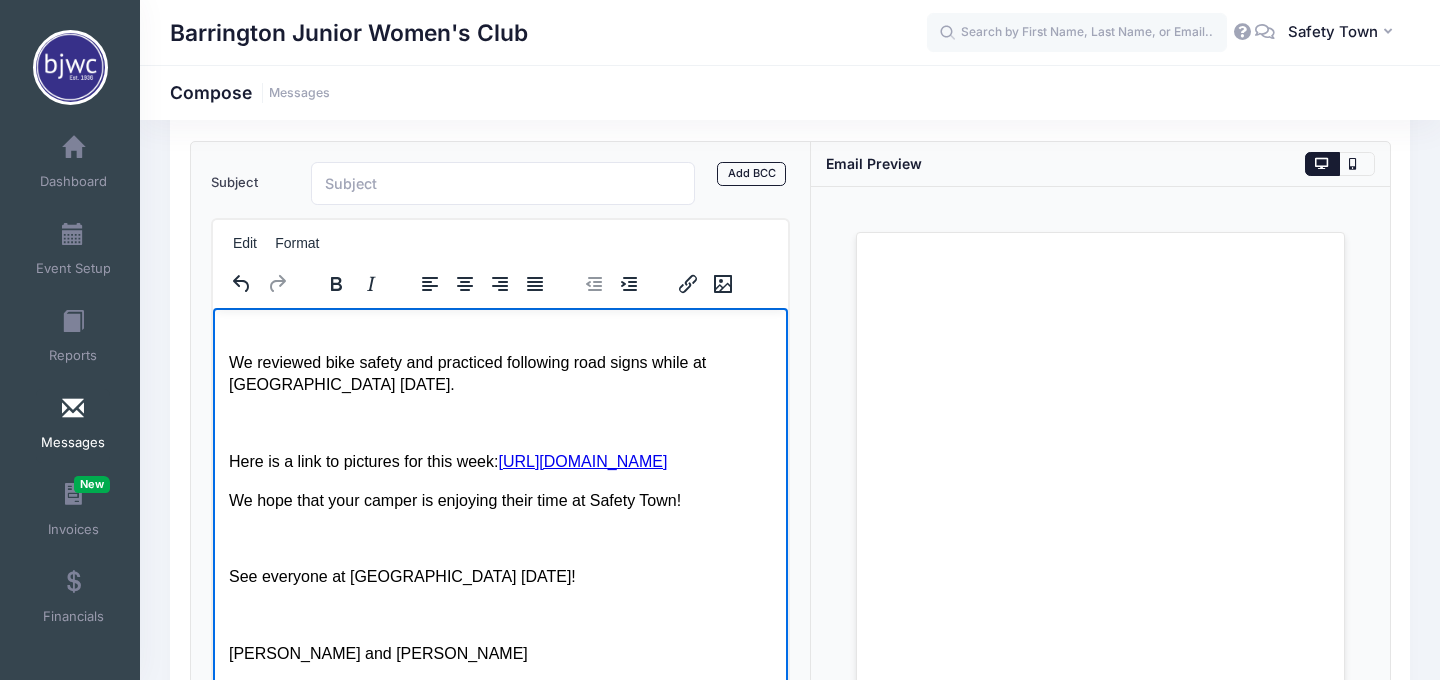 click on "Good Evening!  This is a reminder that Safety Town will be at the Barrington Police and Fire Department (400 N Northwest Hwy, Barrington, IL 60010) TOMORROW (7/10). Drop-off will be at 9:00am and pick-up will be at 12pm. There will be volunteers directing you where to go (you will be staying in your car)! We are so excited that your campers will get this experience. Campers will only need a water bottle and a snack. Big thank you in advance to the firefighters and police officers!  (see attachment for drop off/pick up directions) Here is what we covered at Safety Town today: Deanna from Childhood Victories presented on Safe touch/unsafe touch. For free resources, go to   https://www.victorpacini.com/tic-tac-no-go/ Mr. John from Metra police department came to speak about Train Safety, while riding the train, being near tracks or crossing train tracks. The kids had a lot of questions and stories to share. We reviewed bike safety and practiced following road signs while at Safety Town today." at bounding box center (499, 319) 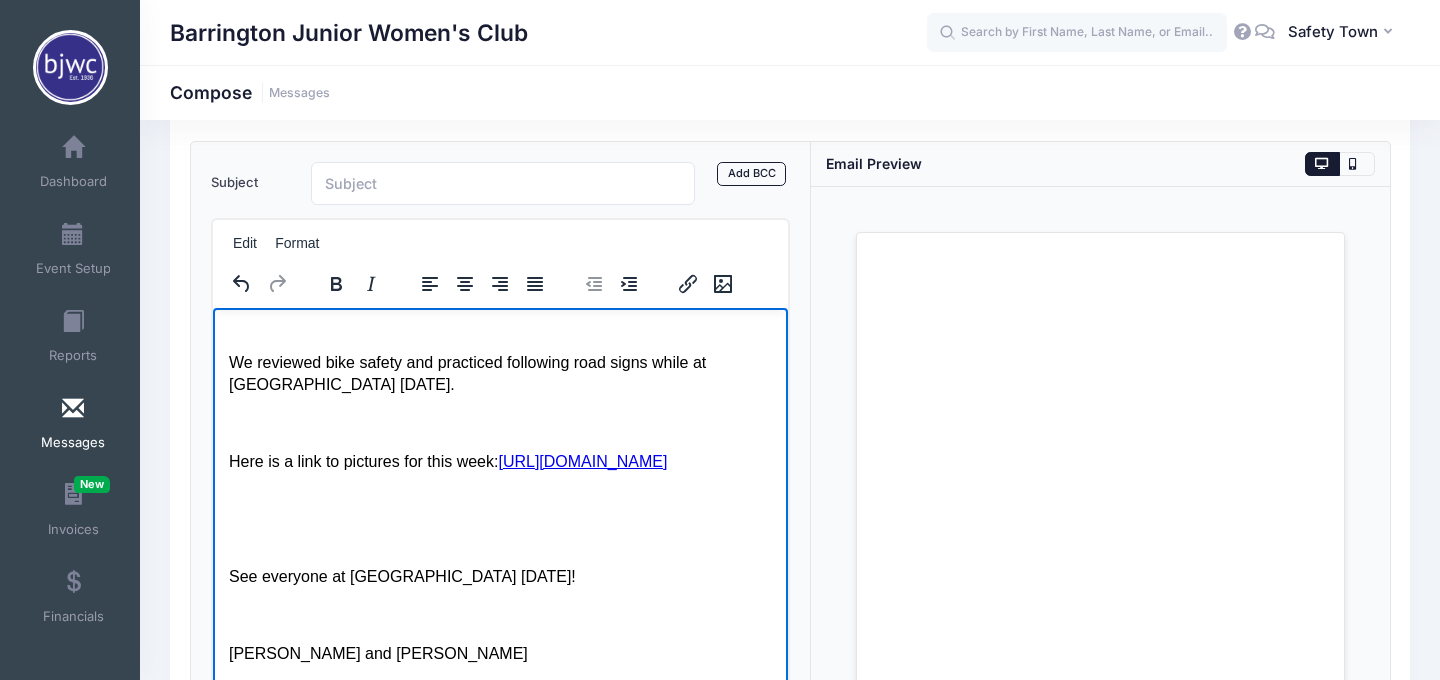 click on "Good Evening!  This is a reminder that Safety Town will be at the Barrington Police and Fire Department (400 N Northwest Hwy, Barrington, IL 60010) TOMORROW (7/10). Drop-off will be at 9:00am and pick-up will be at 12pm. There will be volunteers directing you where to go (you will be staying in your car)! We are so excited that your campers will get this experience. Campers will only need a water bottle and a snack. Big thank you in advance to the firefighters and police officers!  (see attachment for drop off/pick up directions) Here is what we covered at Safety Town today: Deanna from Childhood Victories presented on Safe touch/unsafe touch. For free resources, go to   https://www.victorpacini.com/tic-tac-no-go/ Mr. John from Metra police department came to speak about Train Safety, while riding the train, being near tracks or crossing train tracks. The kids had a lot of questions and stories to share. We reviewed bike safety and practiced following road signs while at Safety Town today." at bounding box center [499, 319] 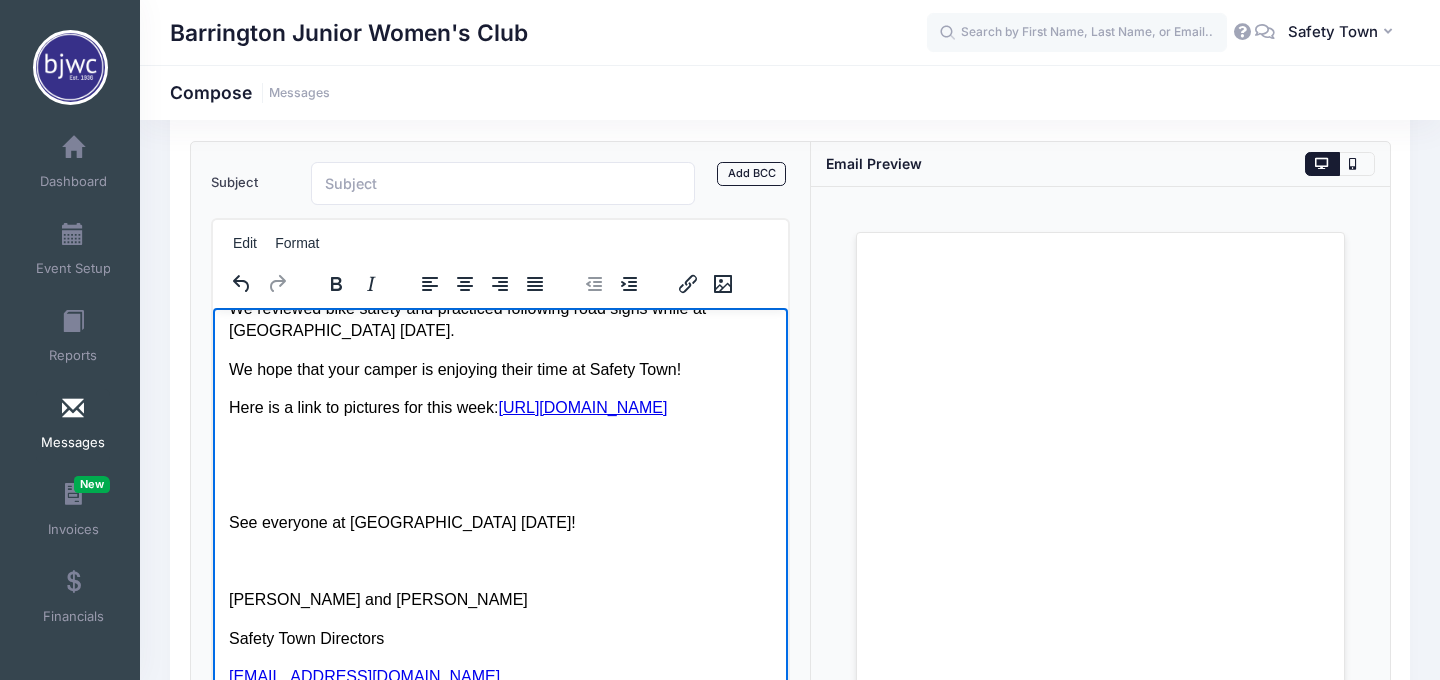 scroll, scrollTop: 571, scrollLeft: 0, axis: vertical 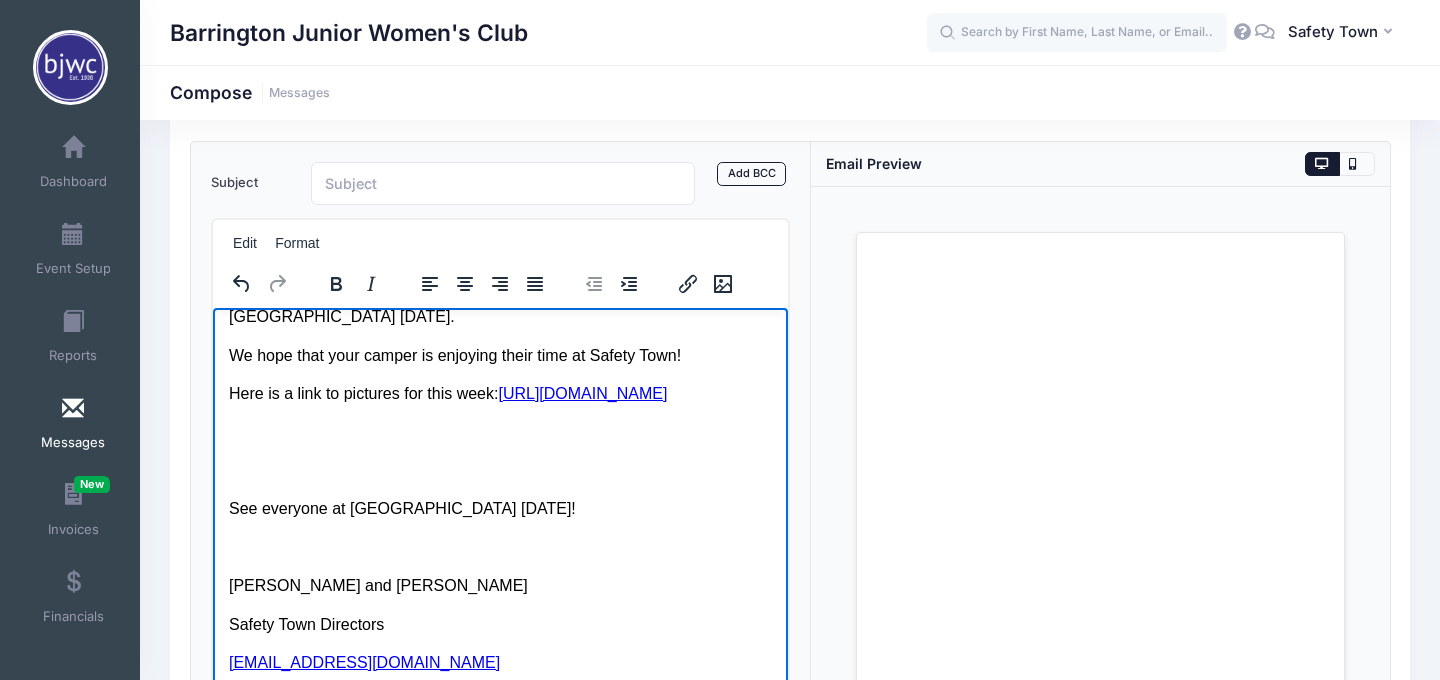 click on "Good Evening!  This is a reminder that Safety Town will be at the Barrington Police and Fire Department (400 N Northwest Hwy, Barrington, IL 60010) TOMORROW (7/10). Drop-off will be at 9:00am and pick-up will be at 12pm. There will be volunteers directing you where to go (you will be staying in your car)! We are so excited that your campers will get this experience. Campers will only need a water bottle and a snack. Big thank you in advance to the firefighters and police officers!  (see attachment for drop off/pick up directions) Here is what we covered at Safety Town today: Deanna from Childhood Victories presented on Safe touch/unsafe touch. For free resources, go to   https://www.victorpacini.com/tic-tac-no-go/ Mr. John from Metra police department came to speak about Train Safety, while riding the train, being near tracks or crossing train tracks. The kids had a lot of questions and stories to share. We reviewed bike safety and practiced following road signs while at Safety Town today." at bounding box center (499, 251) 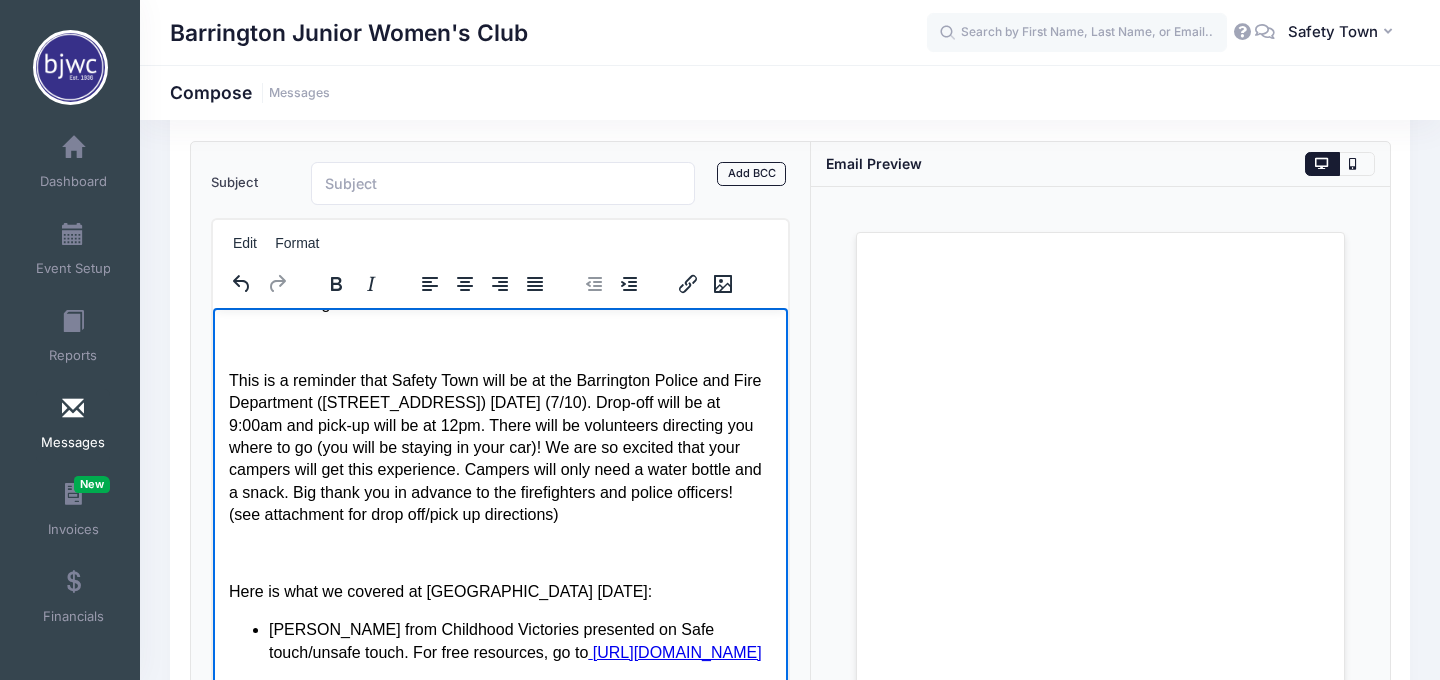 scroll, scrollTop: 0, scrollLeft: 0, axis: both 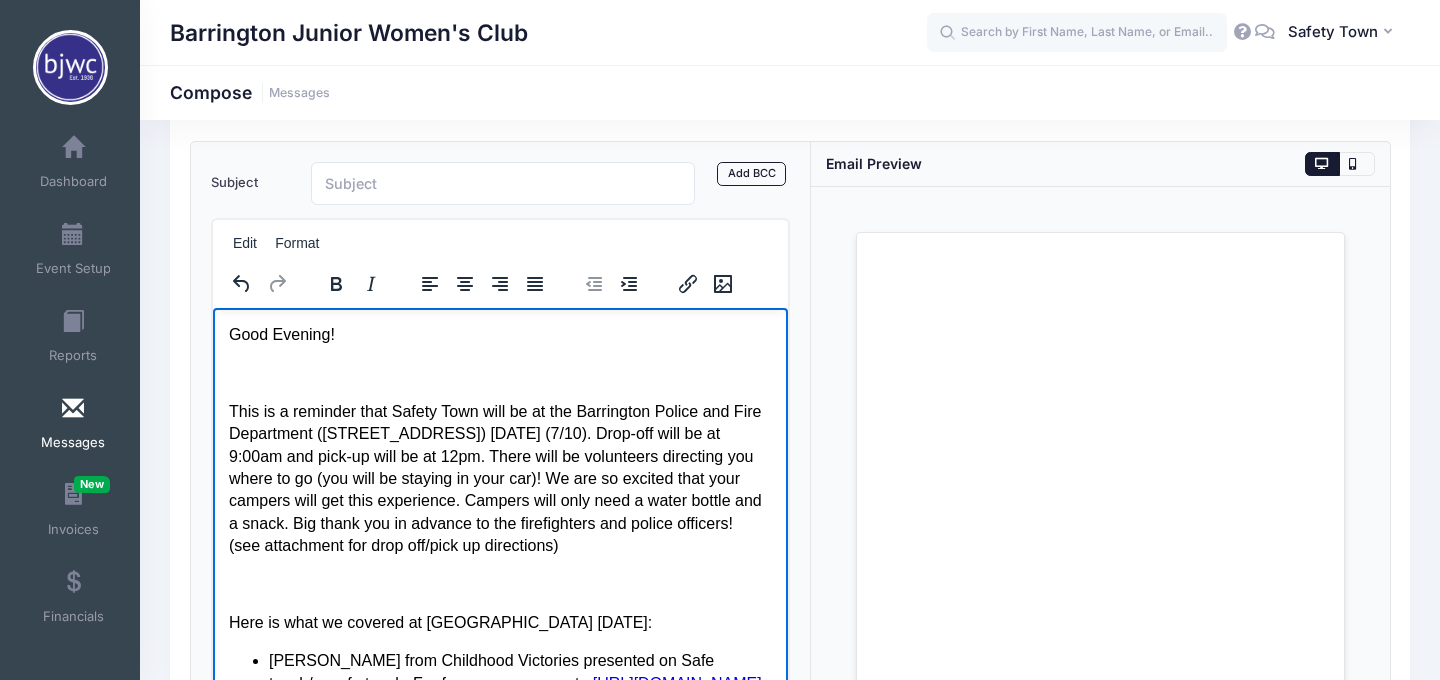 click at bounding box center [499, 372] 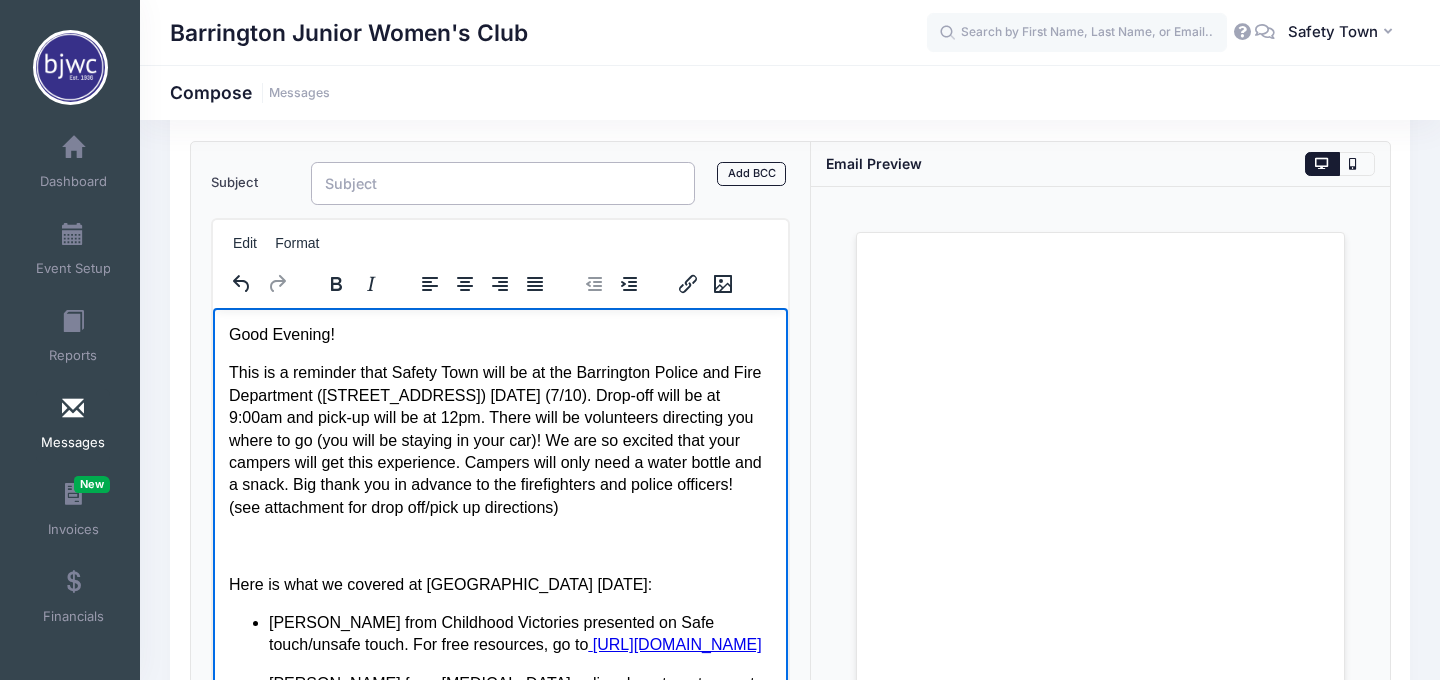 click on "Subject" at bounding box center [503, 183] 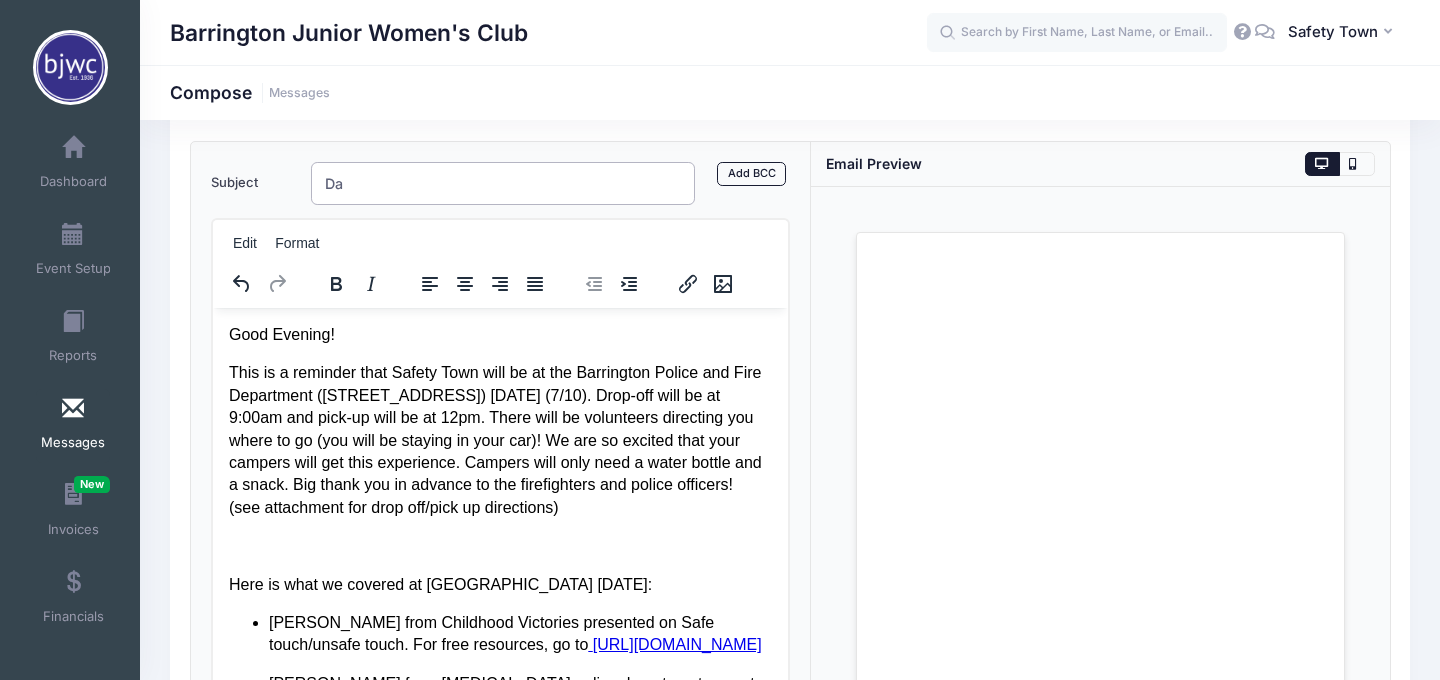 type on "D" 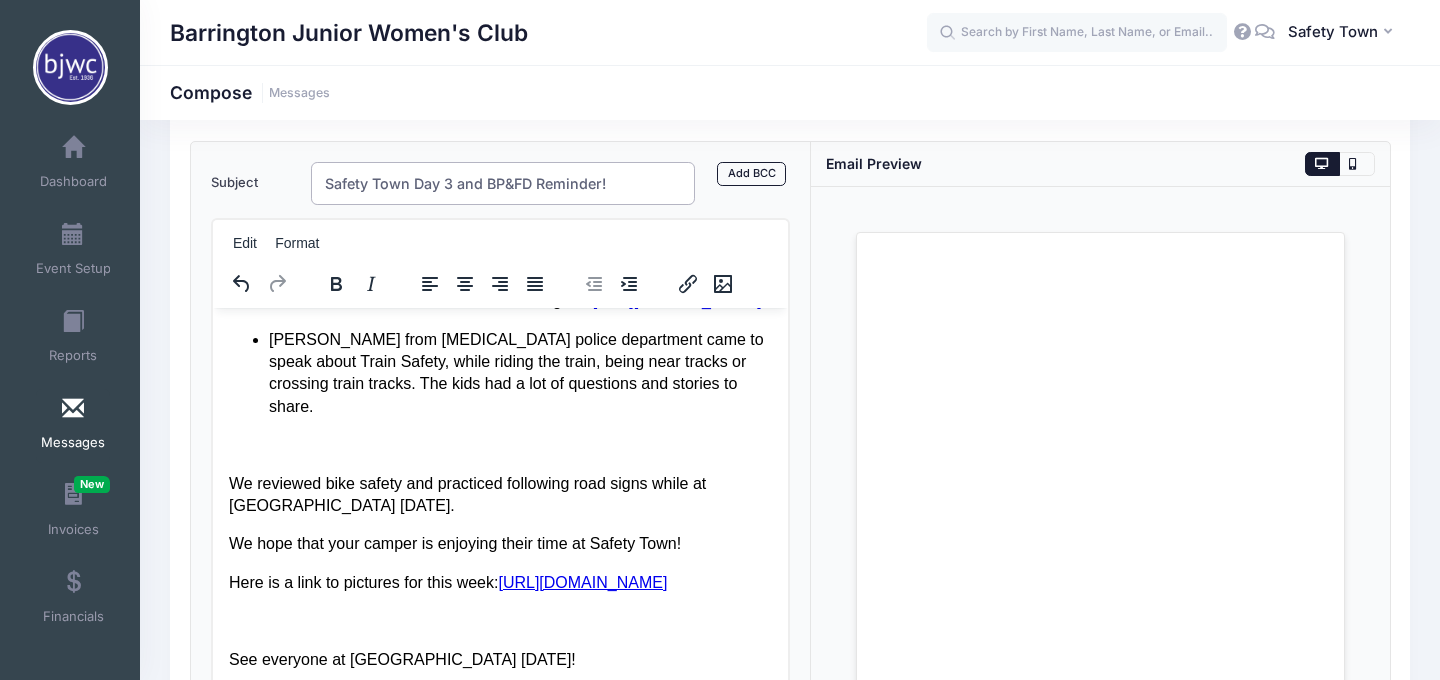 scroll, scrollTop: 363, scrollLeft: 0, axis: vertical 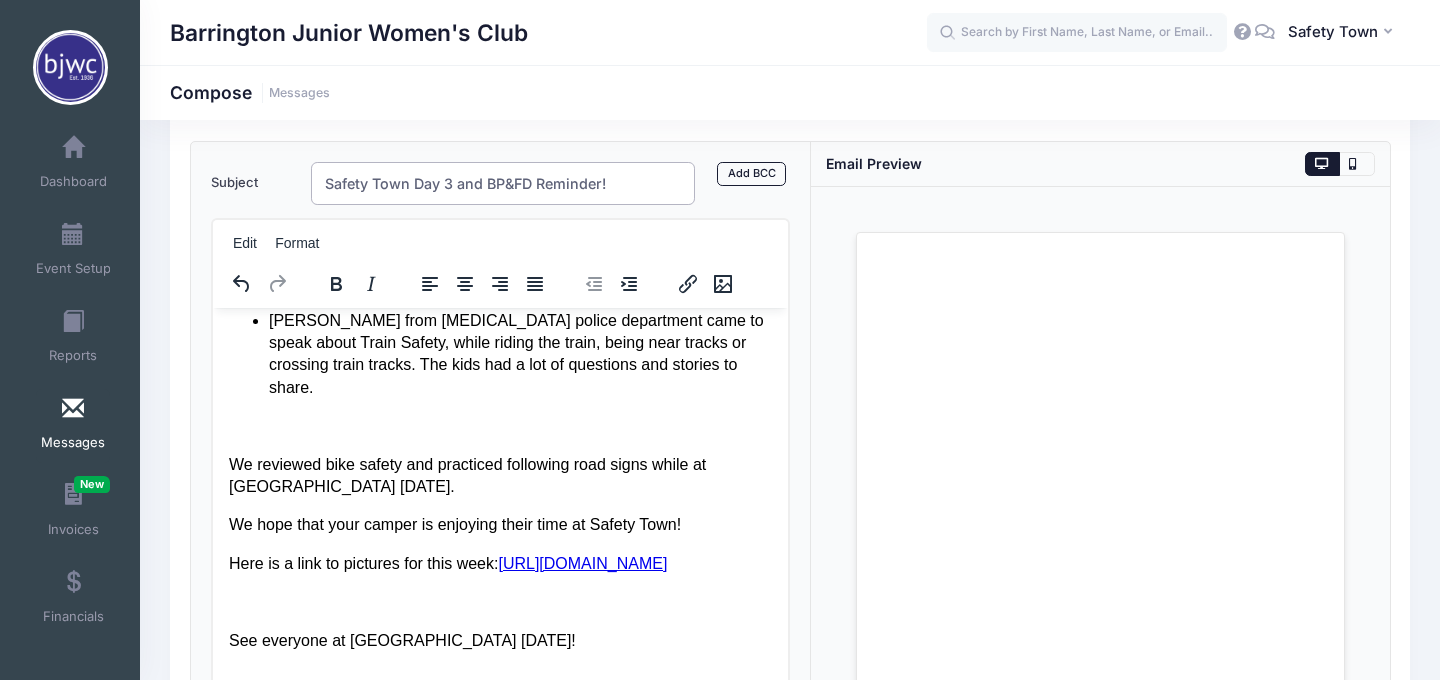 drag, startPoint x: 487, startPoint y: 179, endPoint x: 541, endPoint y: 182, distance: 54.08327 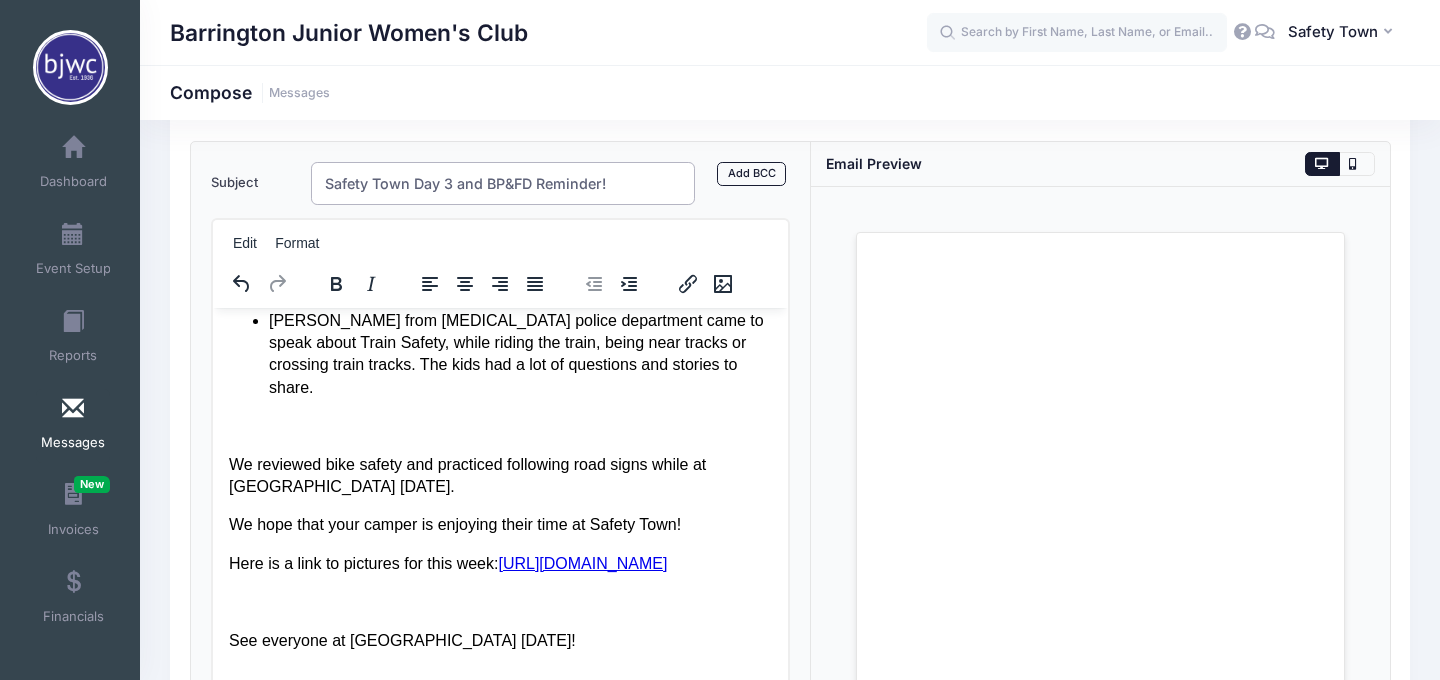 click on "Safety Town Day 3 and BP&FD Reminder!" at bounding box center [503, 183] 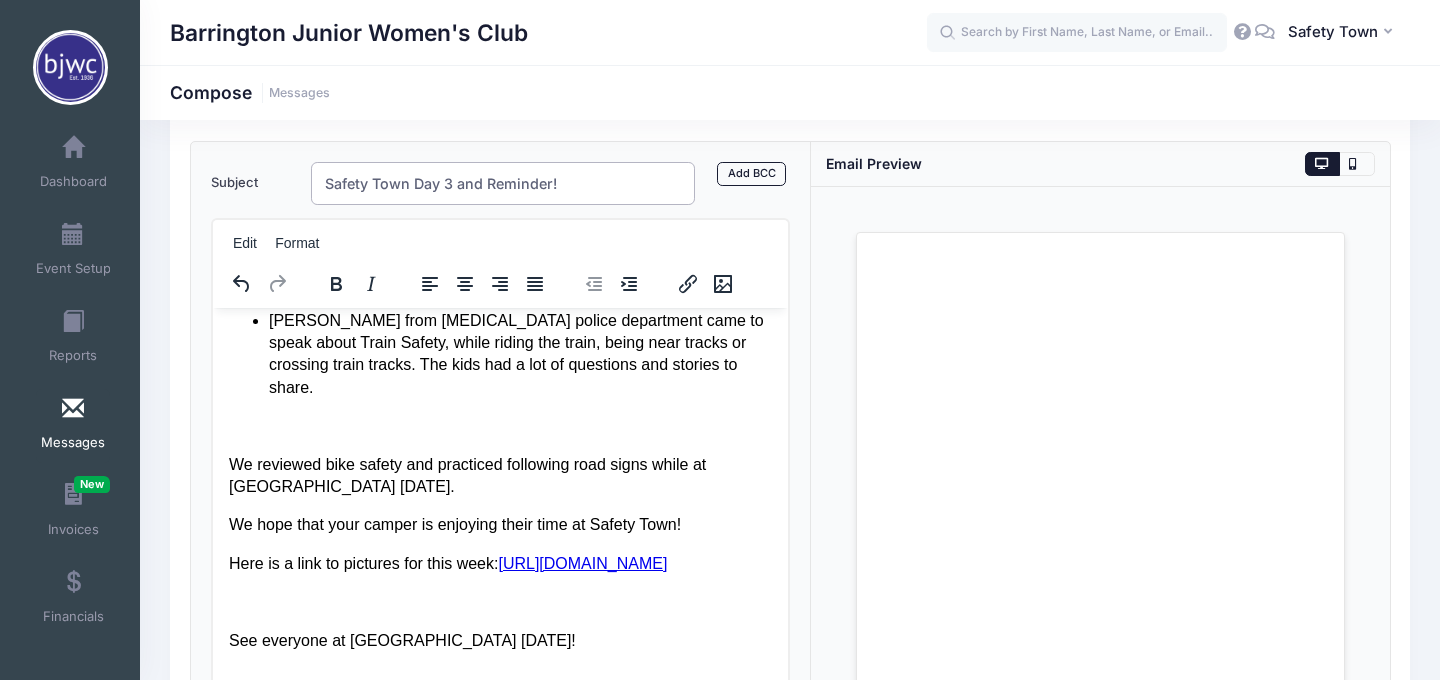 click on "Safety Town Day 3 and Reminder!" at bounding box center [503, 183] 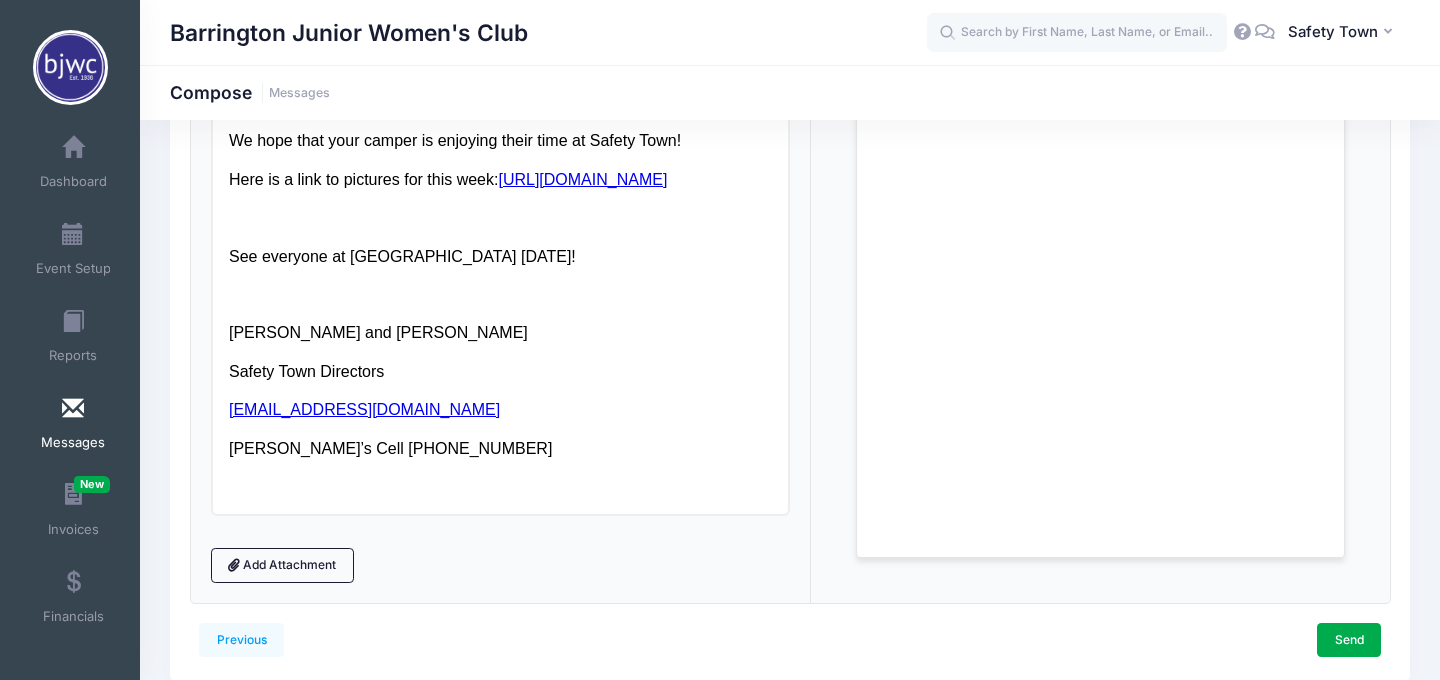 scroll, scrollTop: 372, scrollLeft: 0, axis: vertical 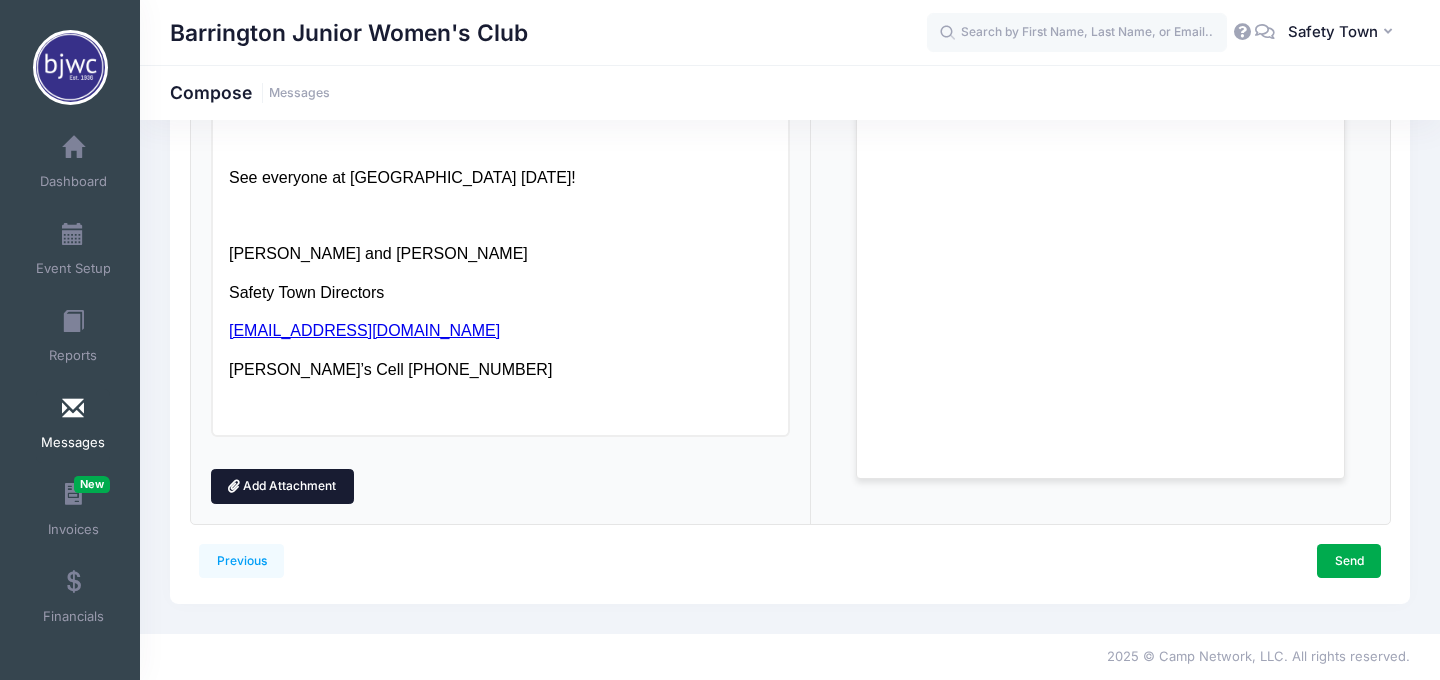type on "Safety Town Day 3 and Reminders!" 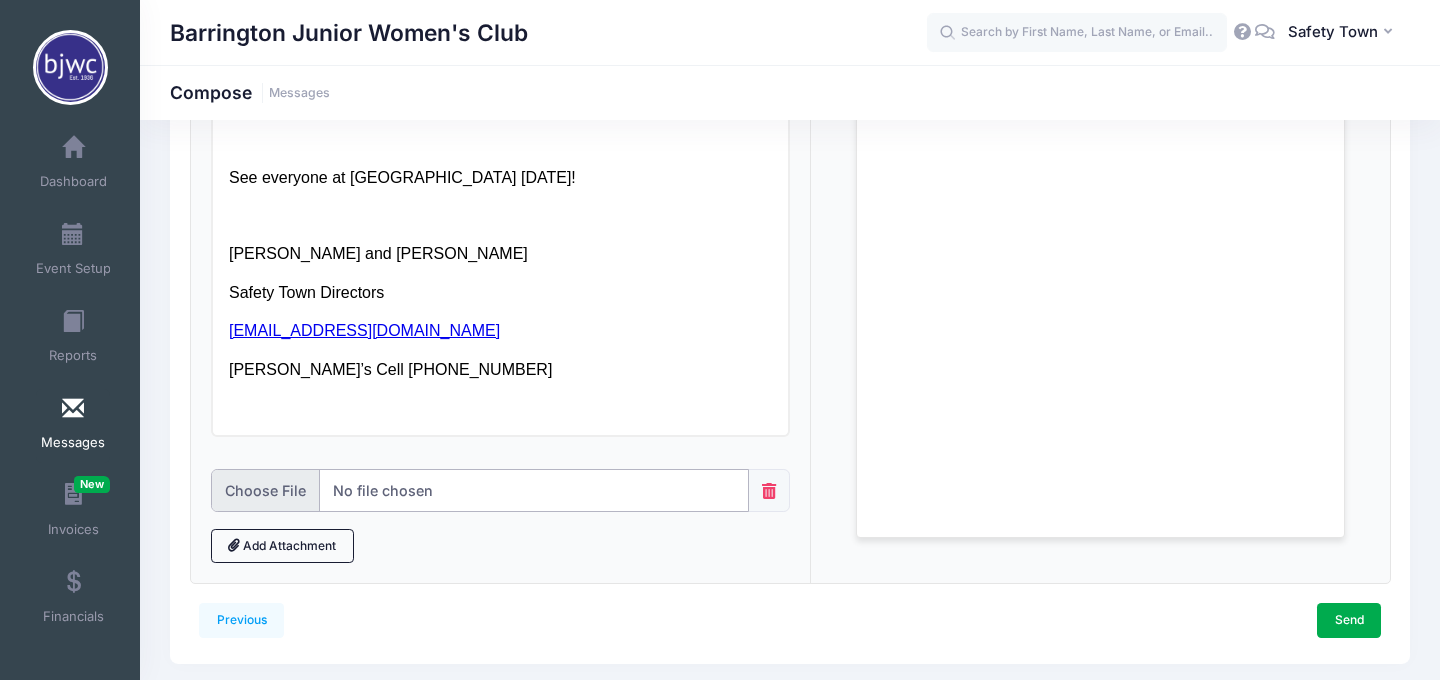 click at bounding box center (480, 490) 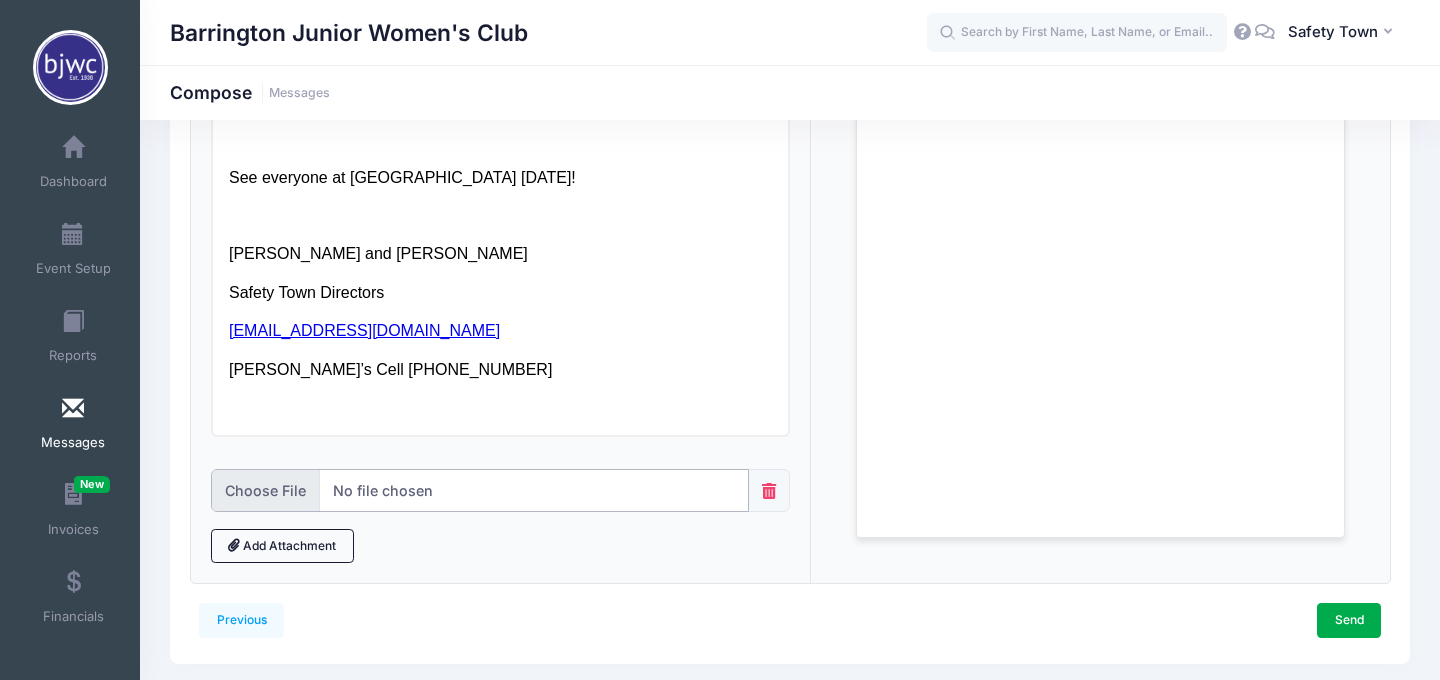 type on "C:\fakepath\BPD Drop Off and Pick Up.heic" 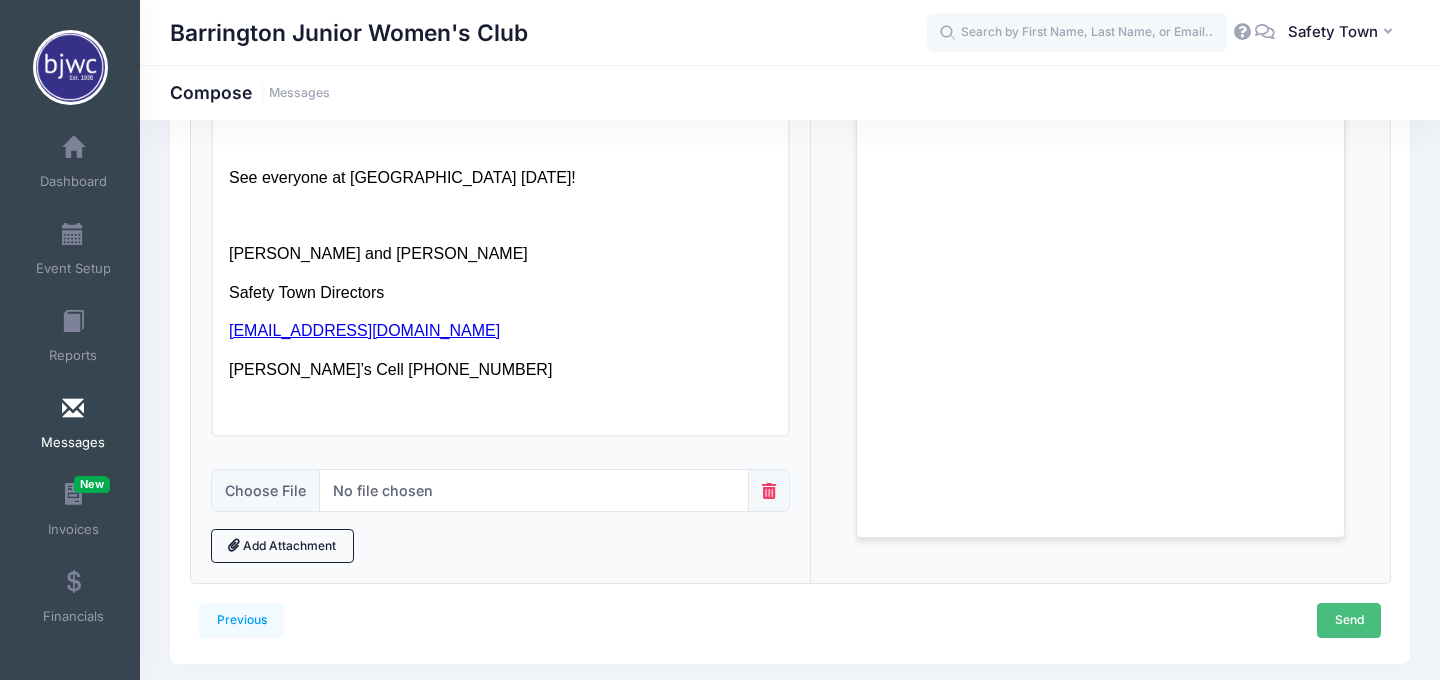 click on "Send" at bounding box center [1349, 620] 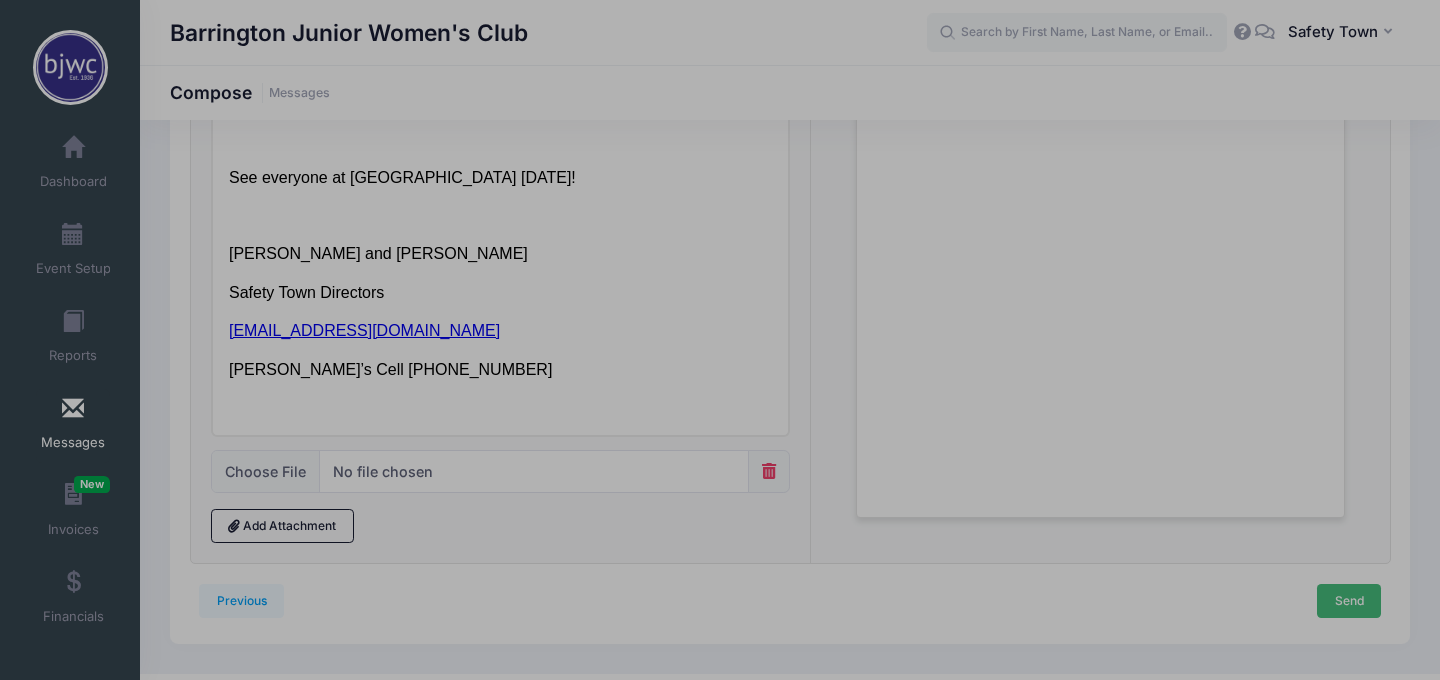 scroll, scrollTop: 0, scrollLeft: 0, axis: both 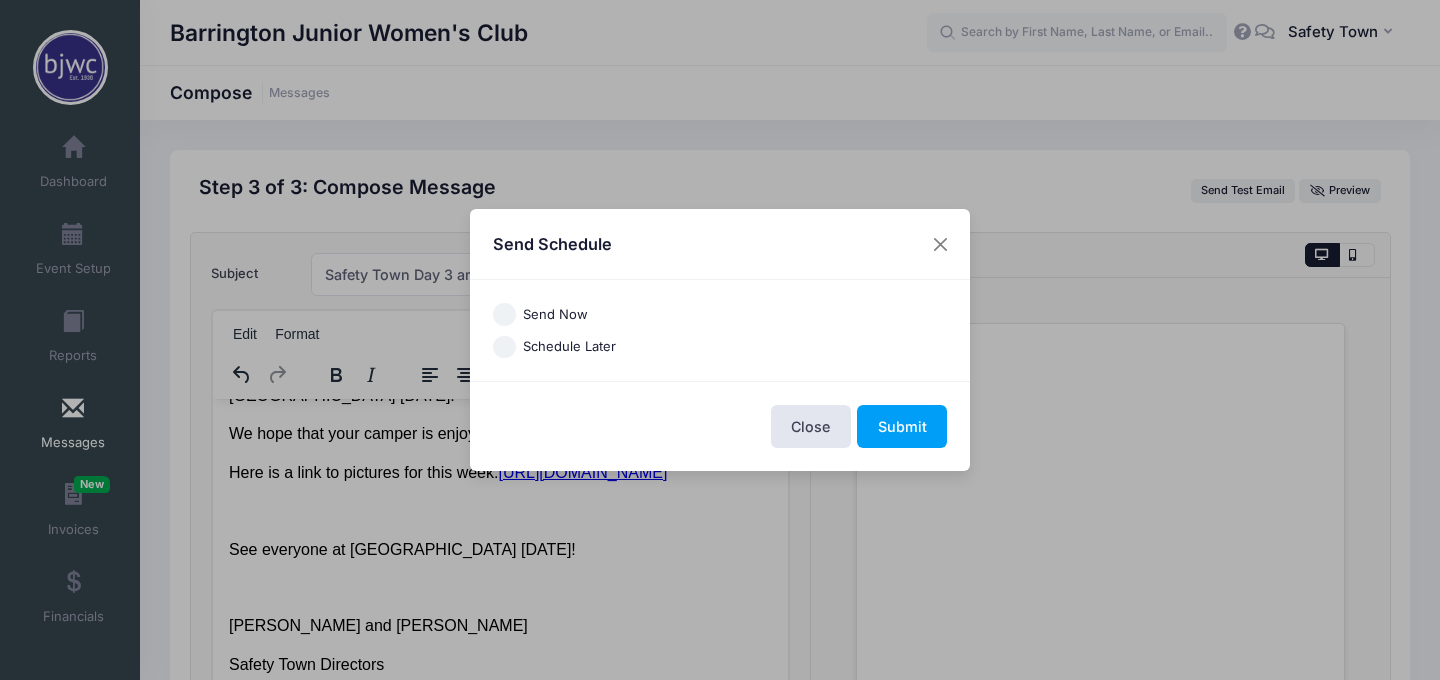 click on "Send Now" at bounding box center [555, 315] 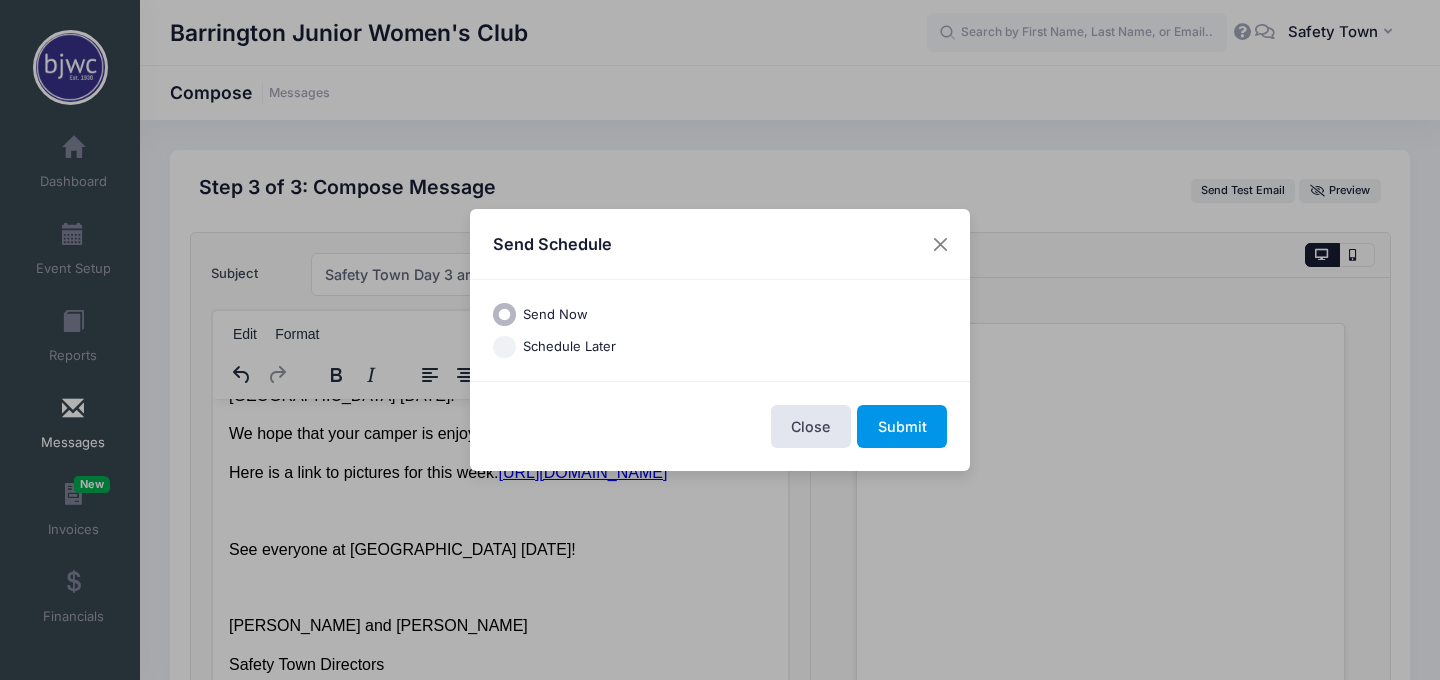 click on "Submit" at bounding box center (902, 426) 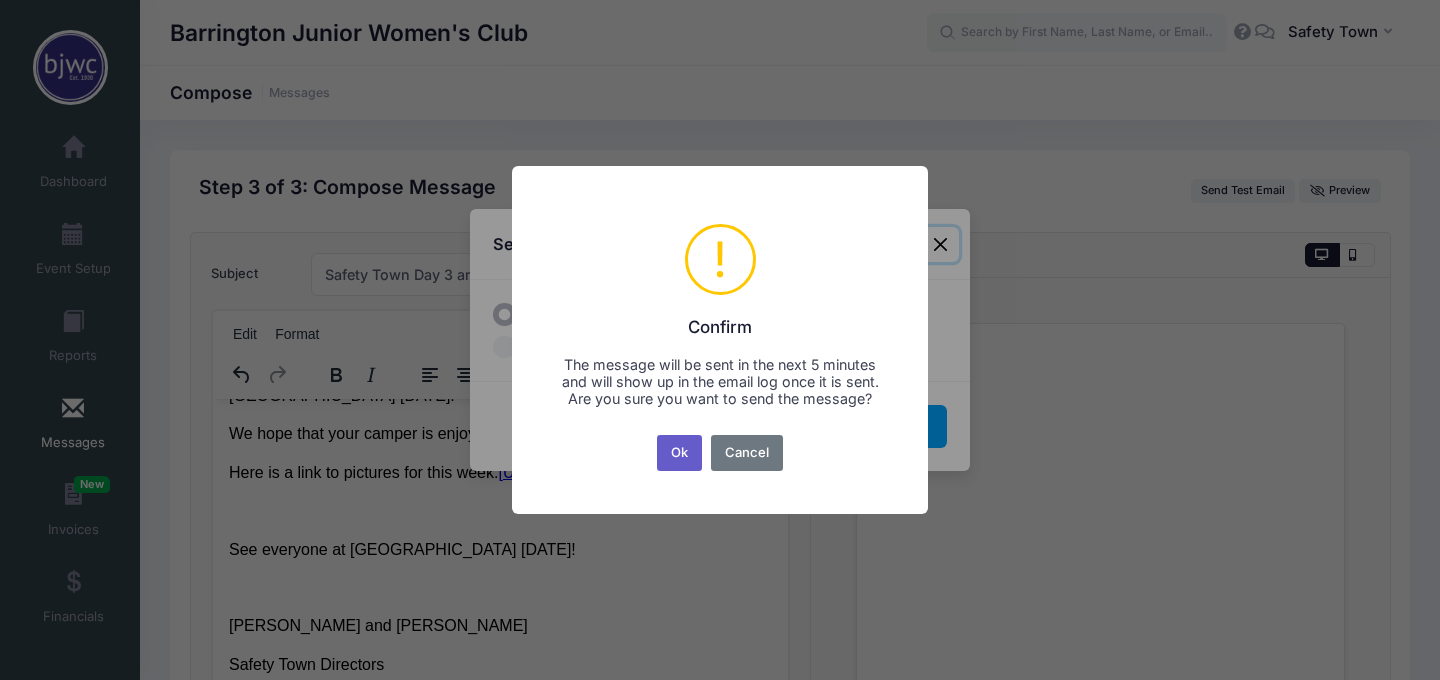 click on "Ok" at bounding box center [680, 453] 